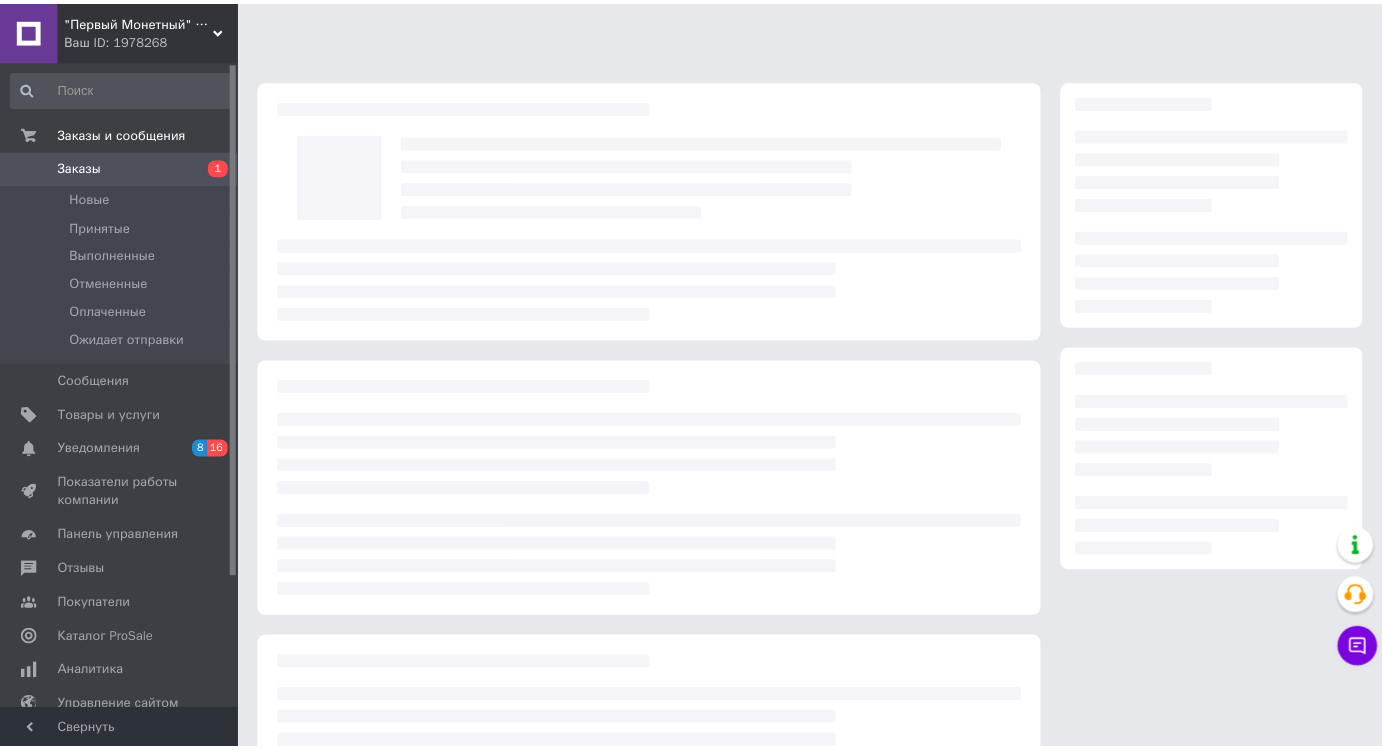 scroll, scrollTop: 0, scrollLeft: 0, axis: both 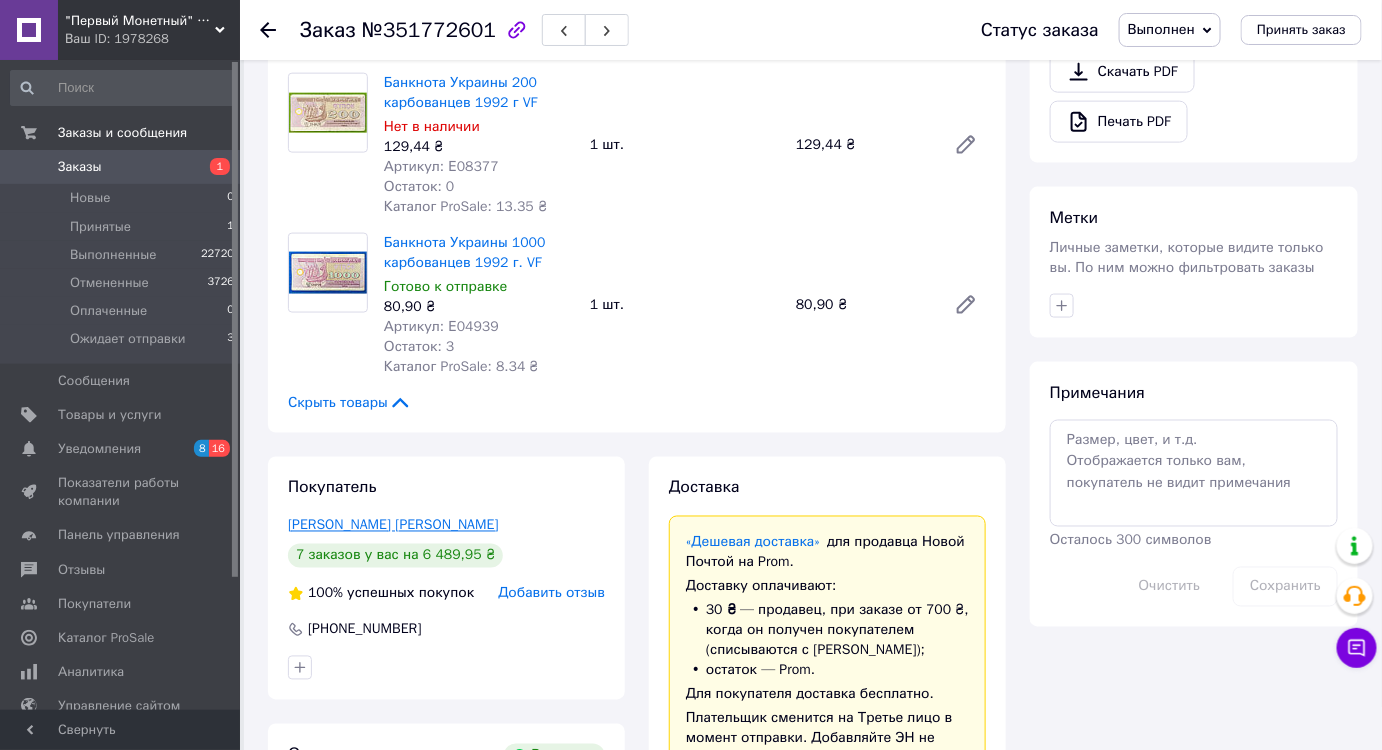 click on "[PERSON_NAME] [PERSON_NAME]" at bounding box center (393, 525) 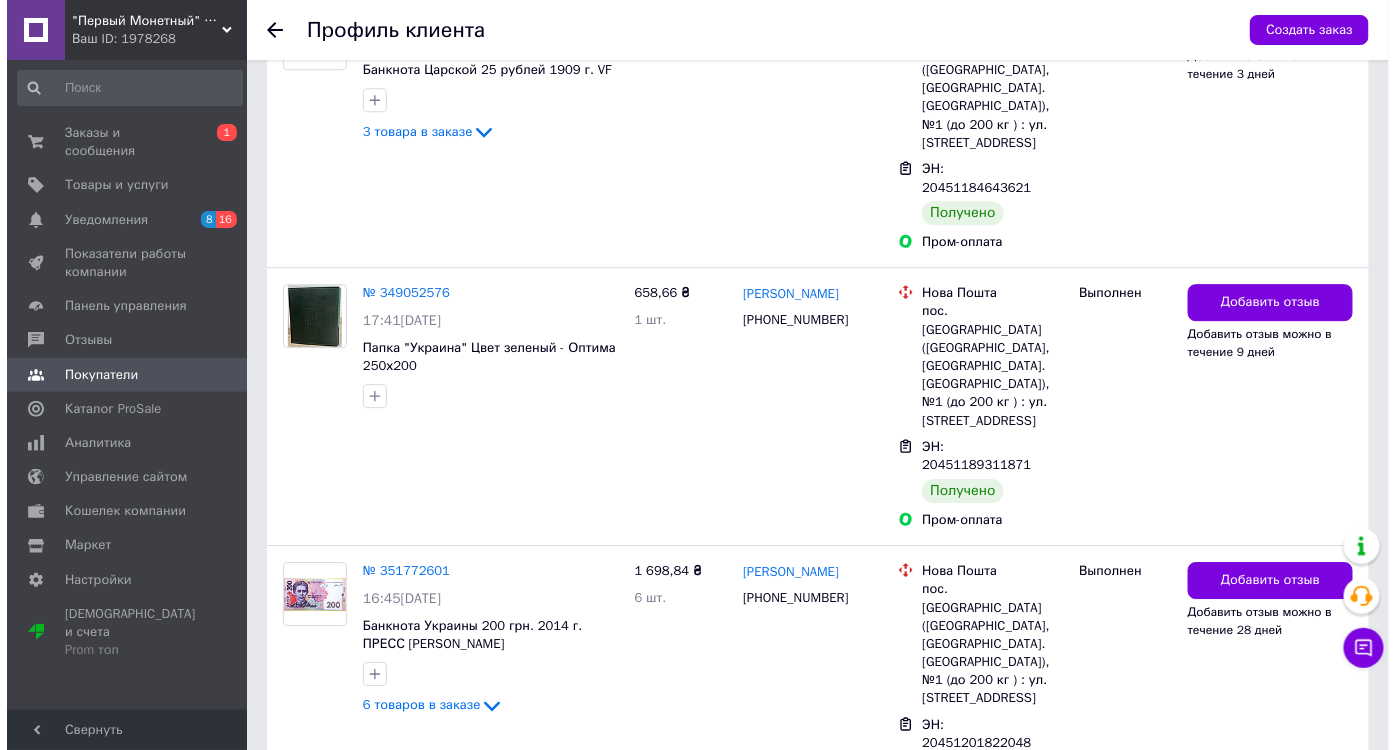 scroll, scrollTop: 1802, scrollLeft: 0, axis: vertical 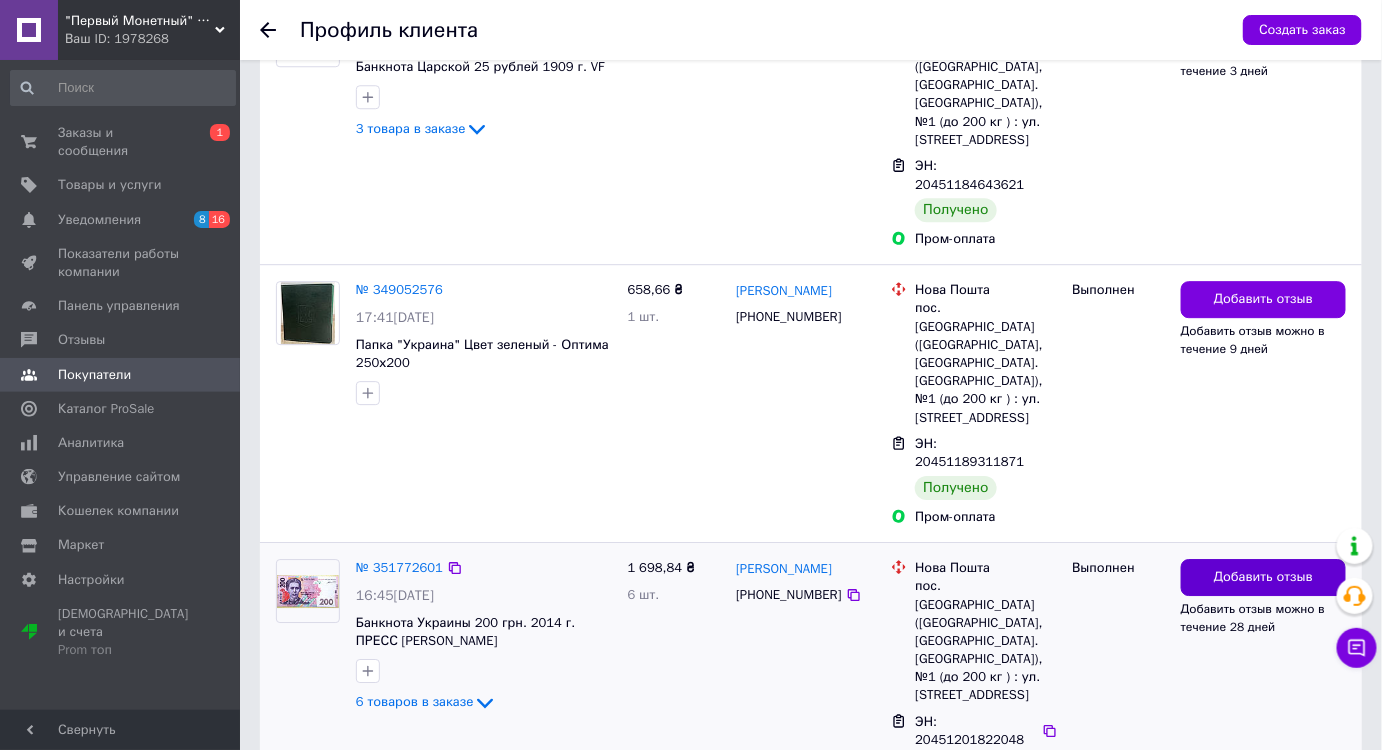 click on "Добавить отзыв" at bounding box center [1263, 577] 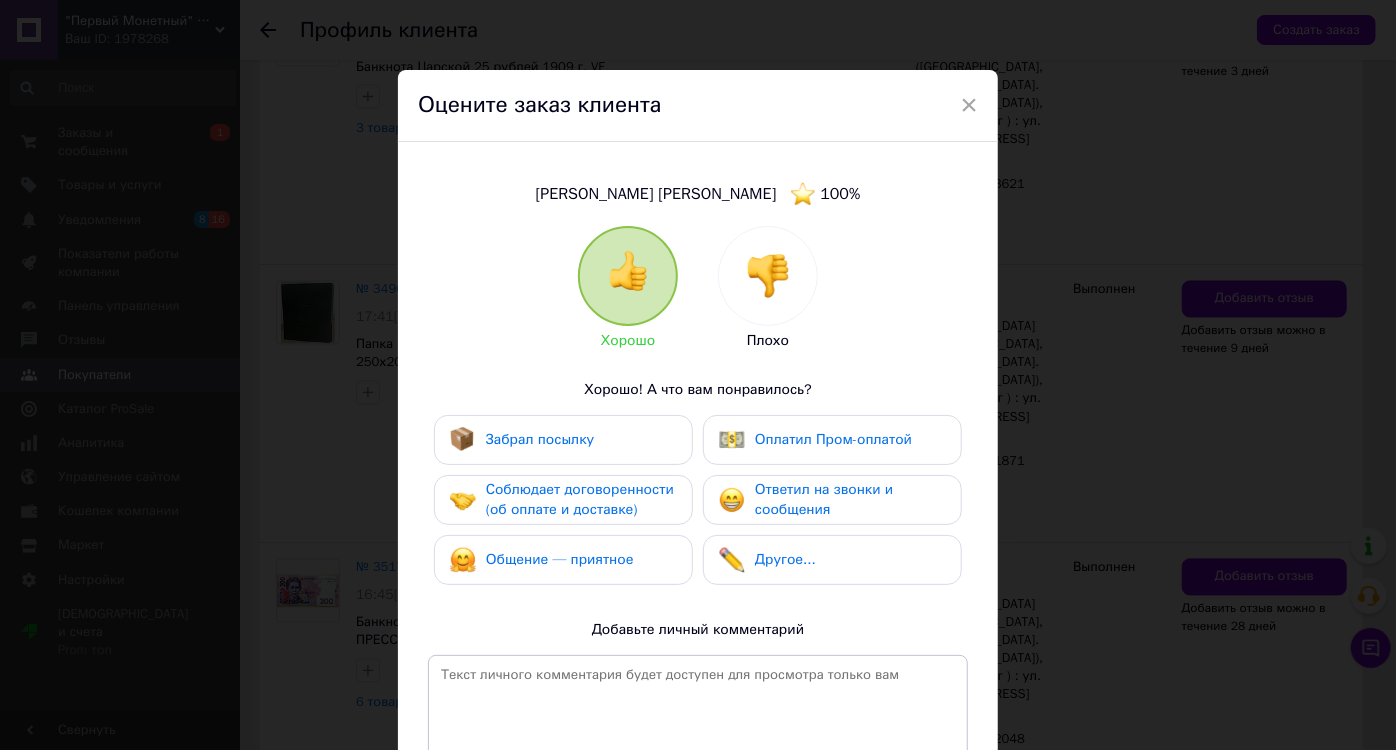 click on "Забрал посылку" at bounding box center (563, 440) 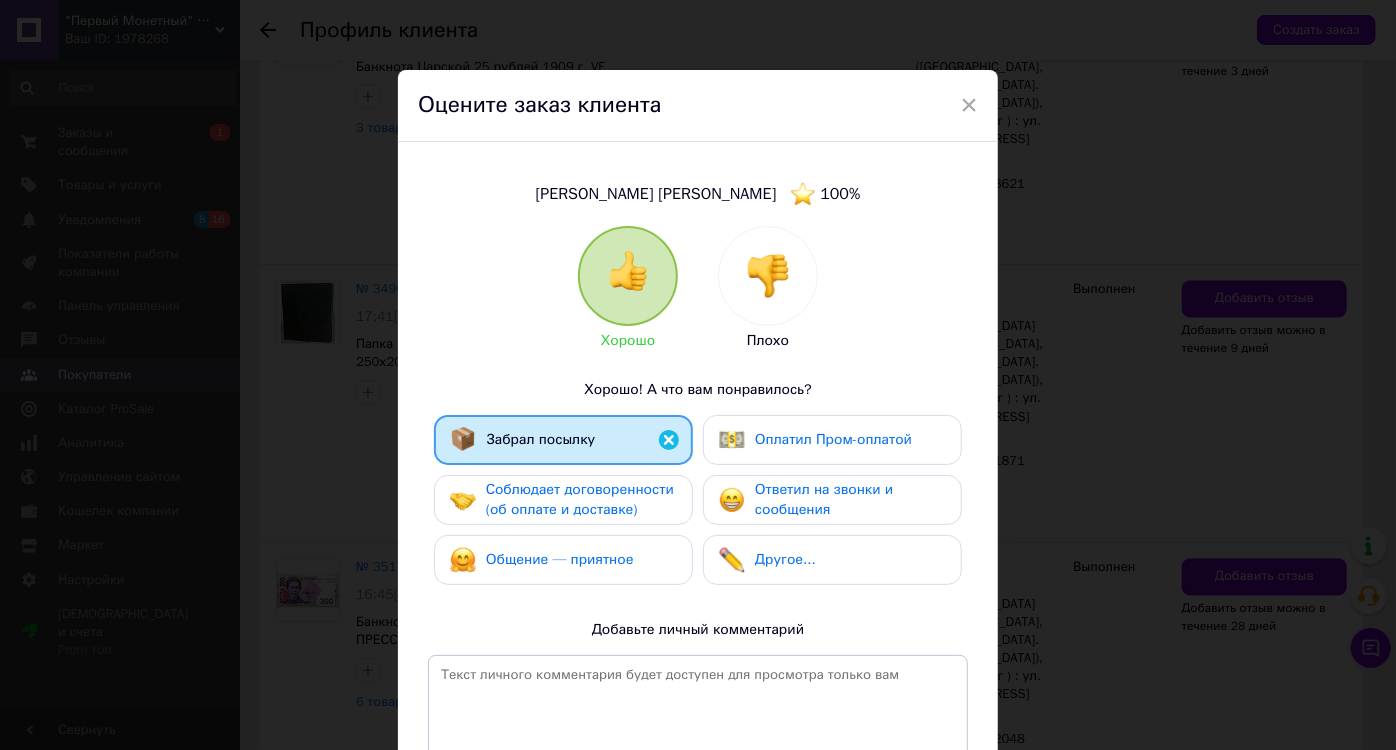 click on "Соблюдает договоренности (об оплате и доставке)" at bounding box center [580, 499] 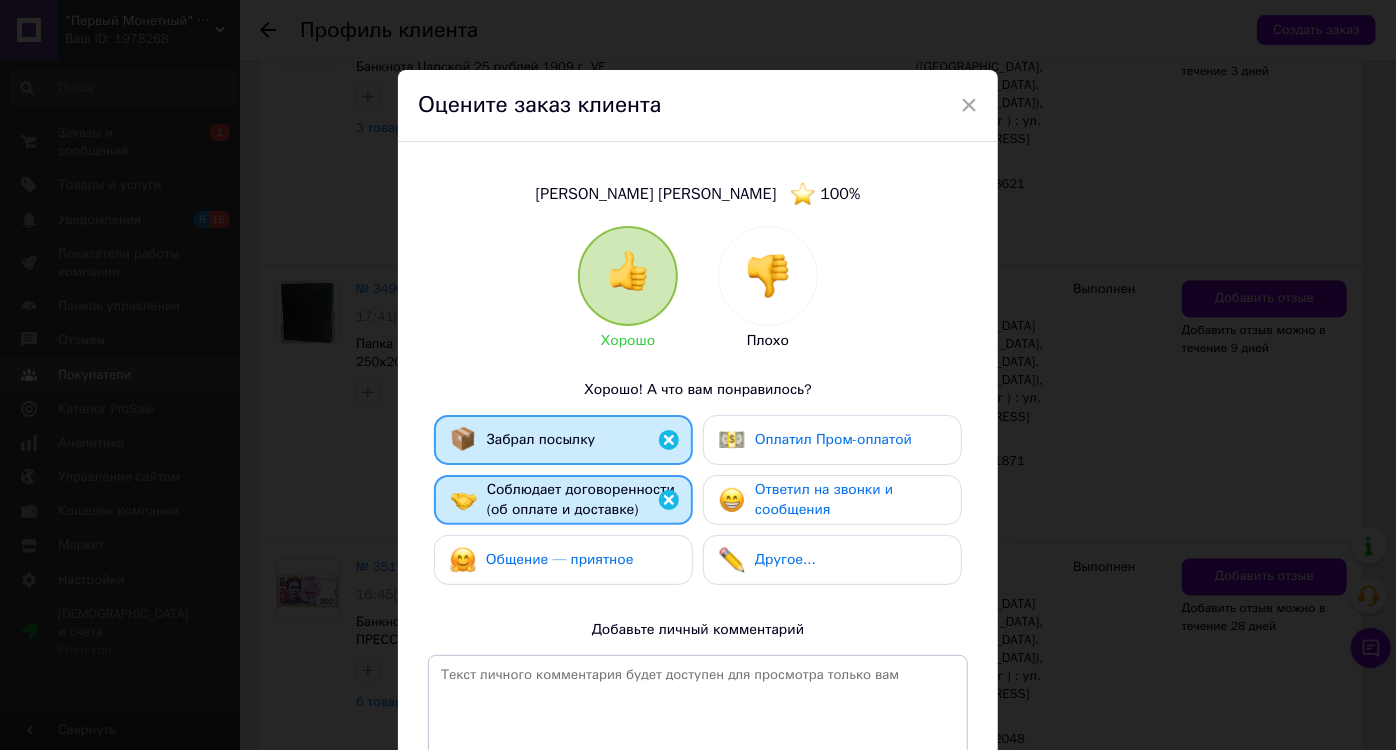 click on "Общение — приятное" at bounding box center (560, 559) 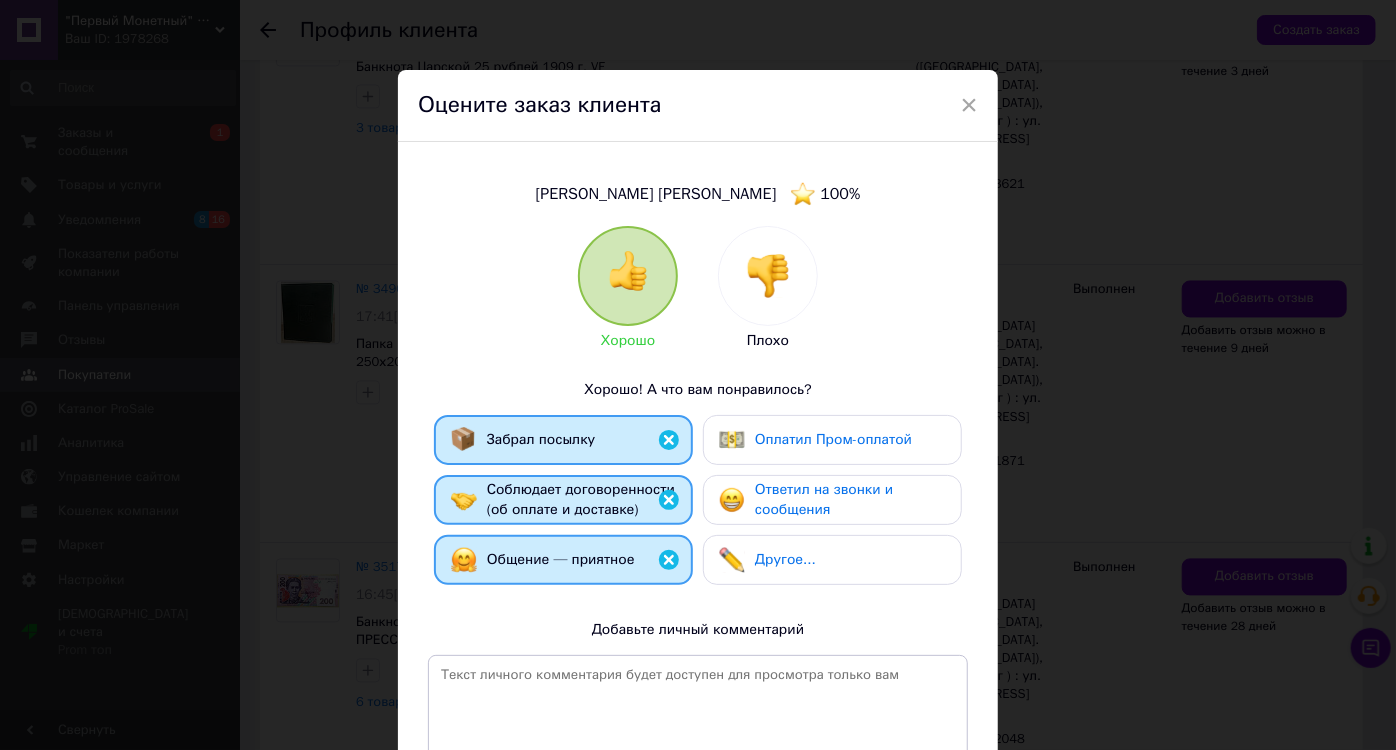 click at bounding box center [732, 500] 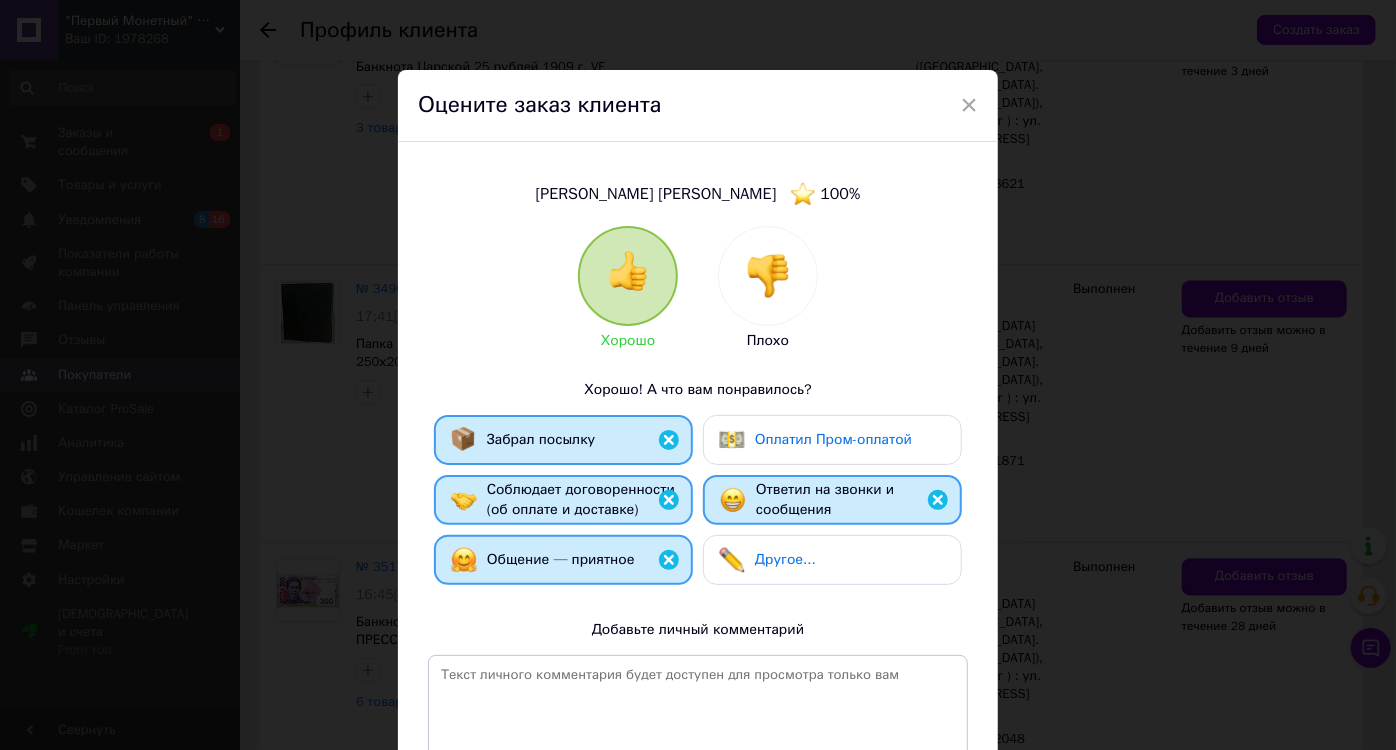 click on "Оплатил Пром-оплатой" at bounding box center (833, 439) 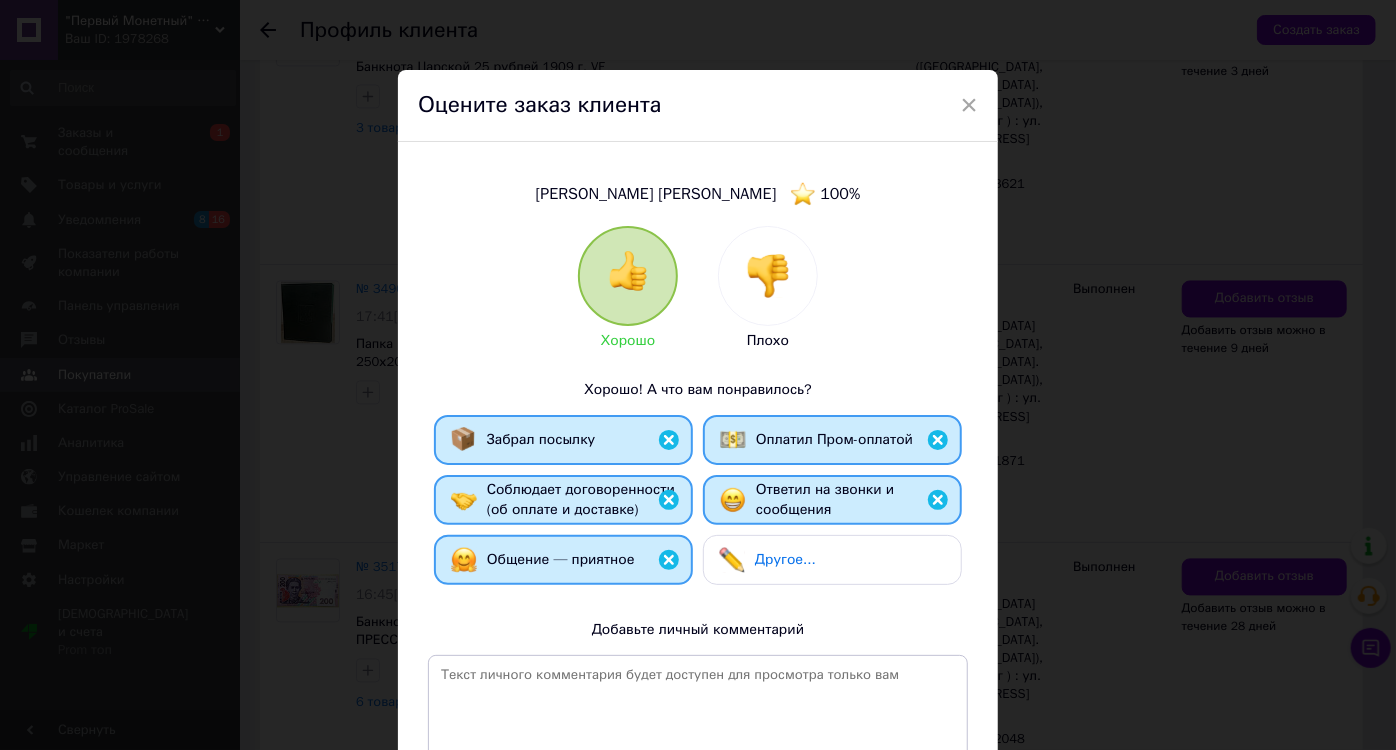 scroll, scrollTop: 181, scrollLeft: 0, axis: vertical 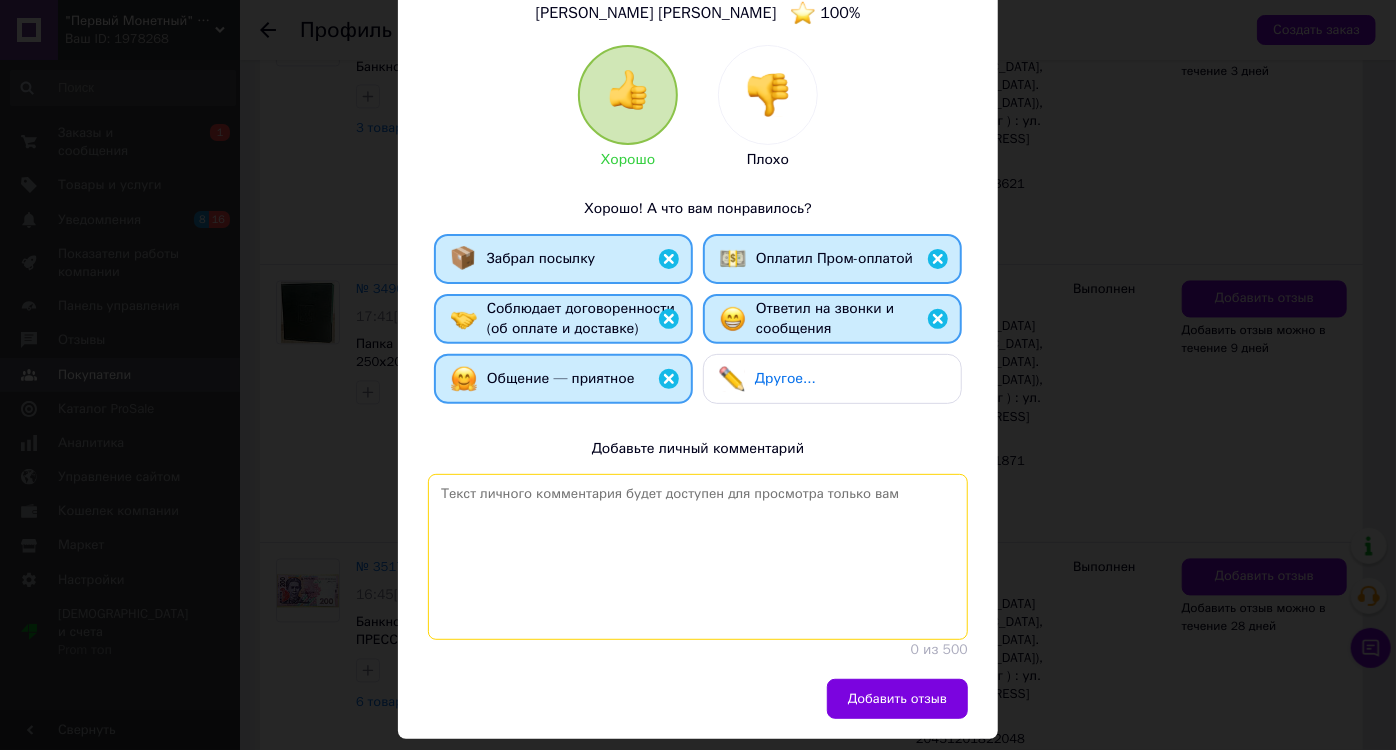 click at bounding box center (698, 557) 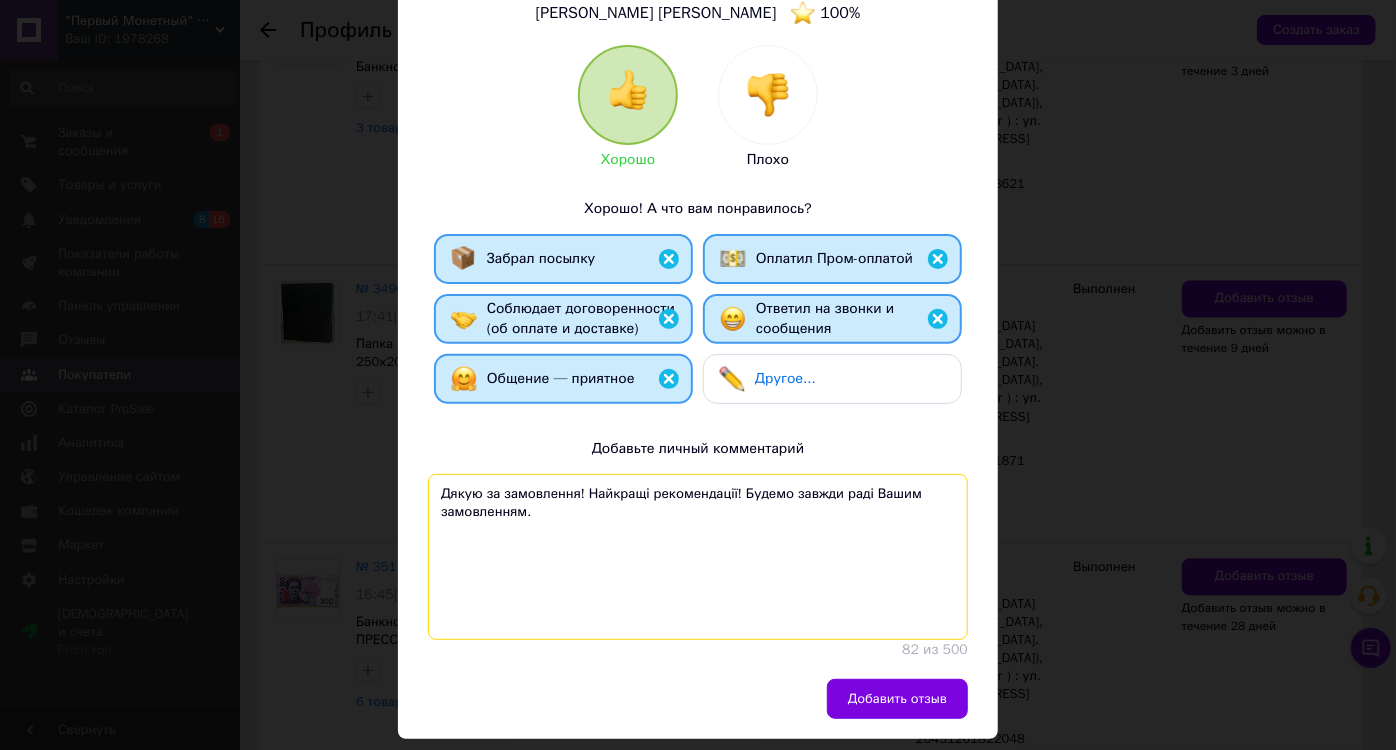 drag, startPoint x: 541, startPoint y: 515, endPoint x: 440, endPoint y: 496, distance: 102.77159 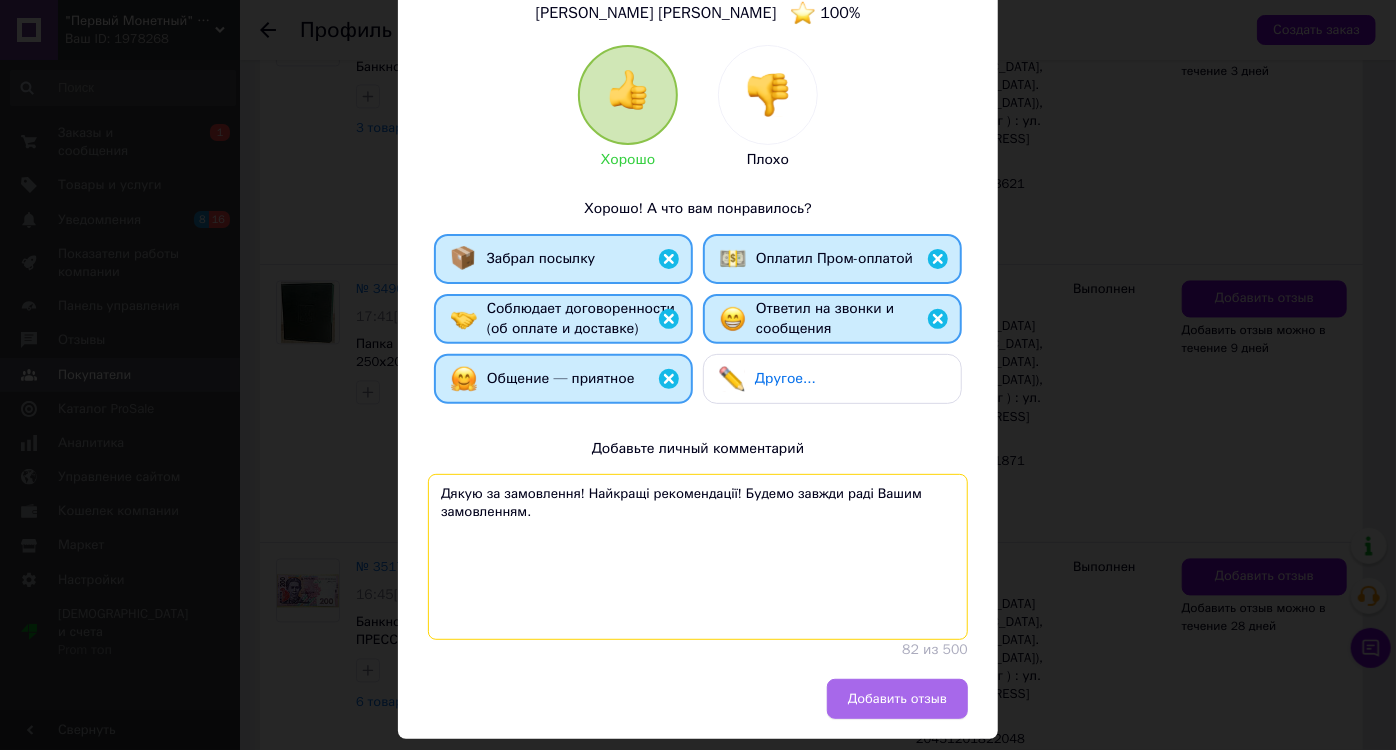 type on "Дякую за замовлення! Найкращі рекомендації! Будемо завжди раді Вашим замовленням." 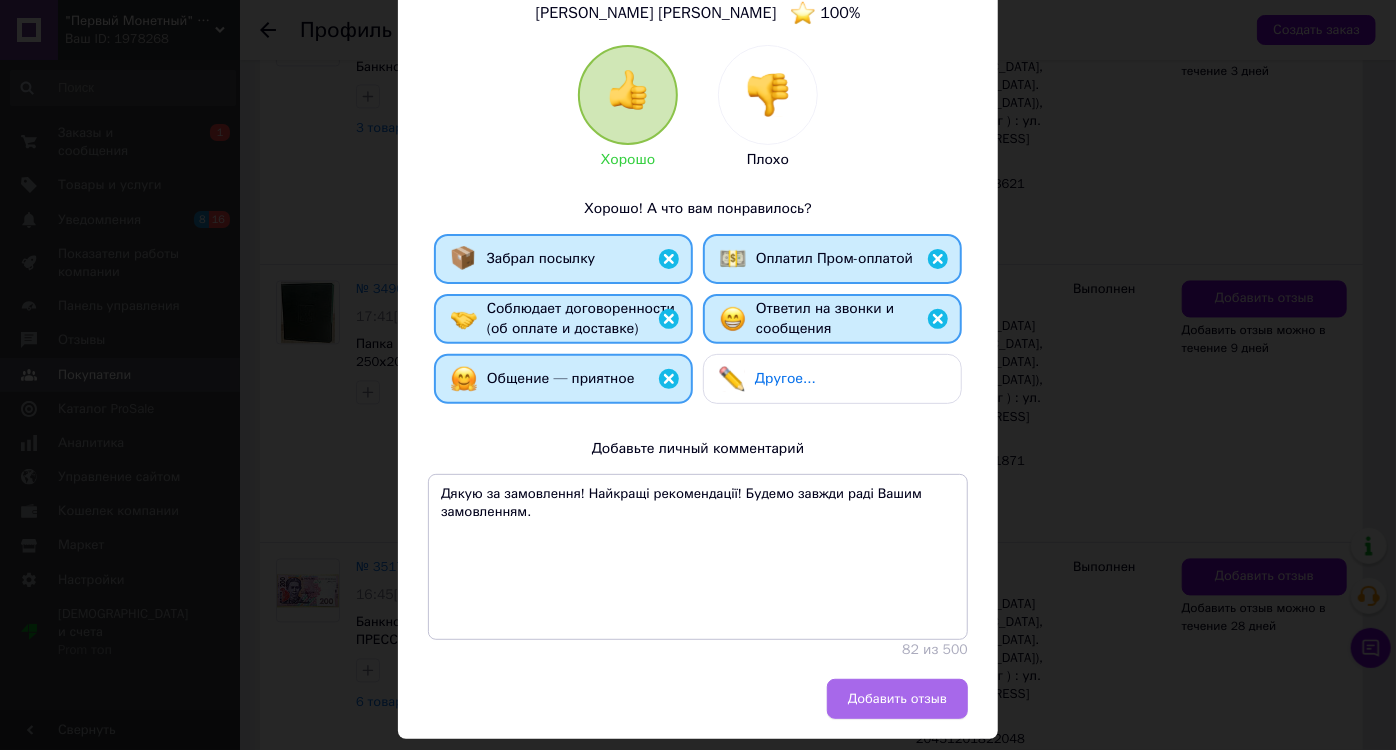click on "Добавить отзыв" at bounding box center [897, 699] 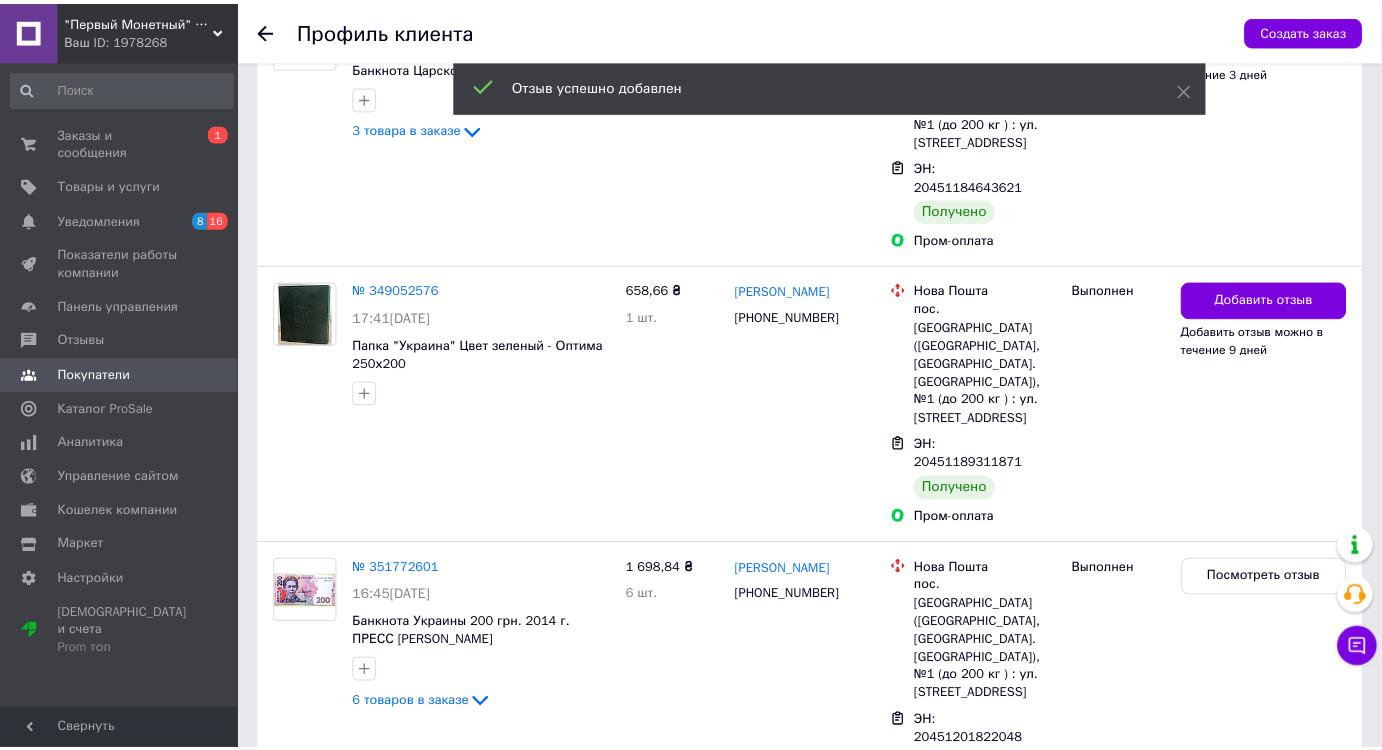 scroll, scrollTop: 1672, scrollLeft: 0, axis: vertical 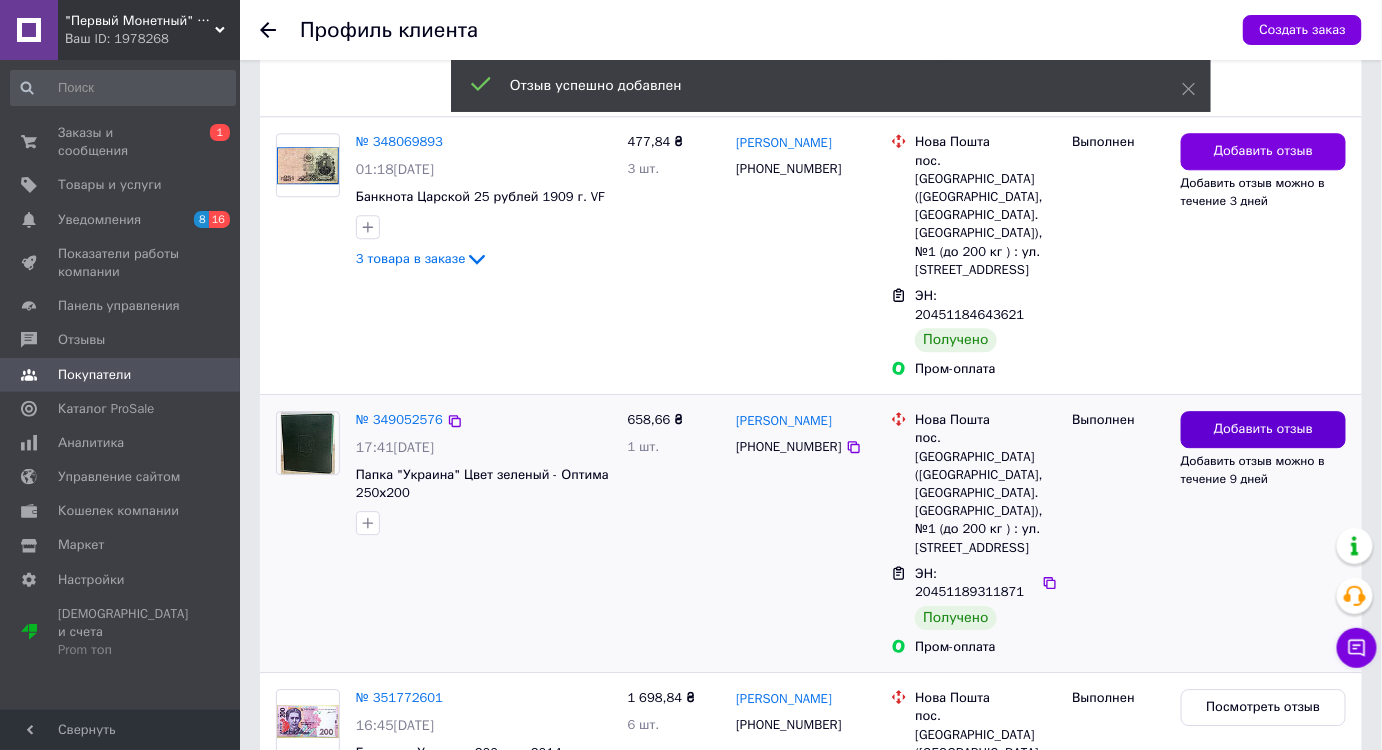 click on "Добавить отзыв" at bounding box center (1263, 429) 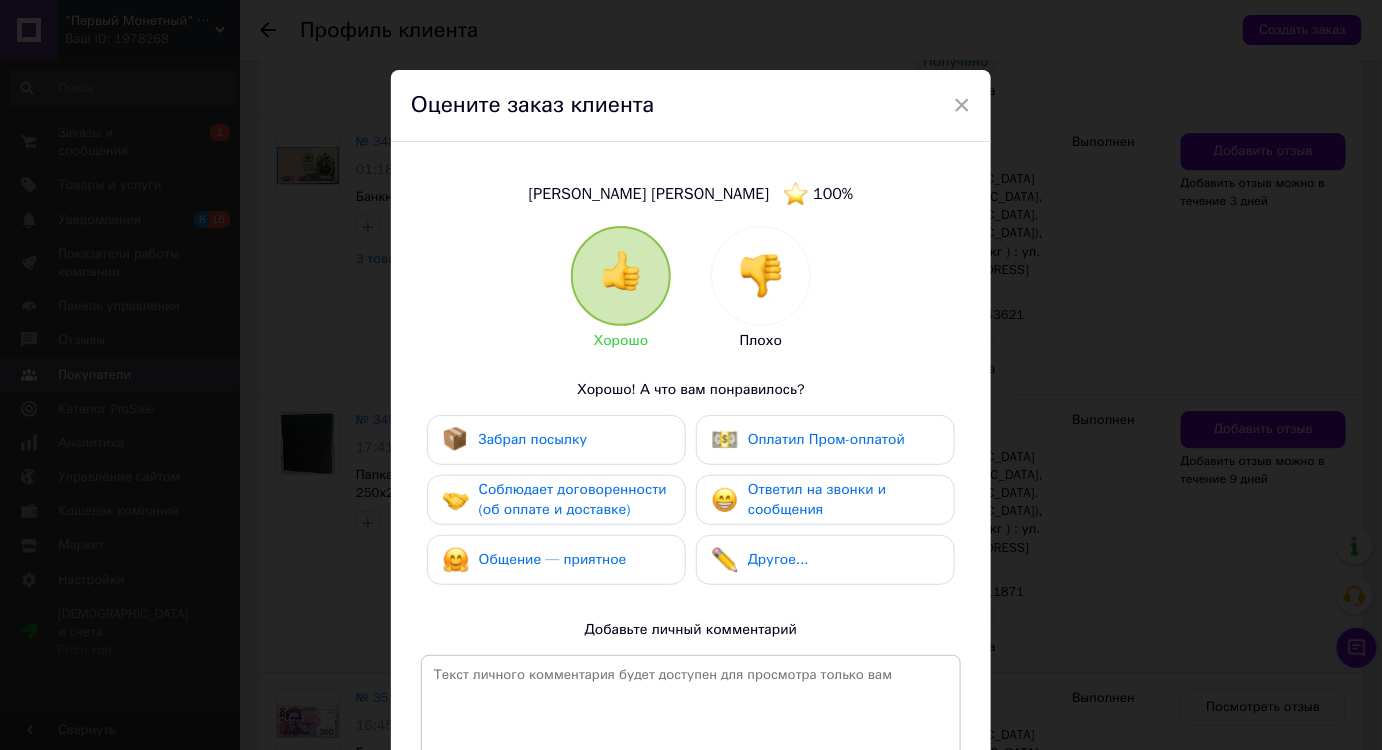 click on "Забрал посылку" at bounding box center (556, 440) 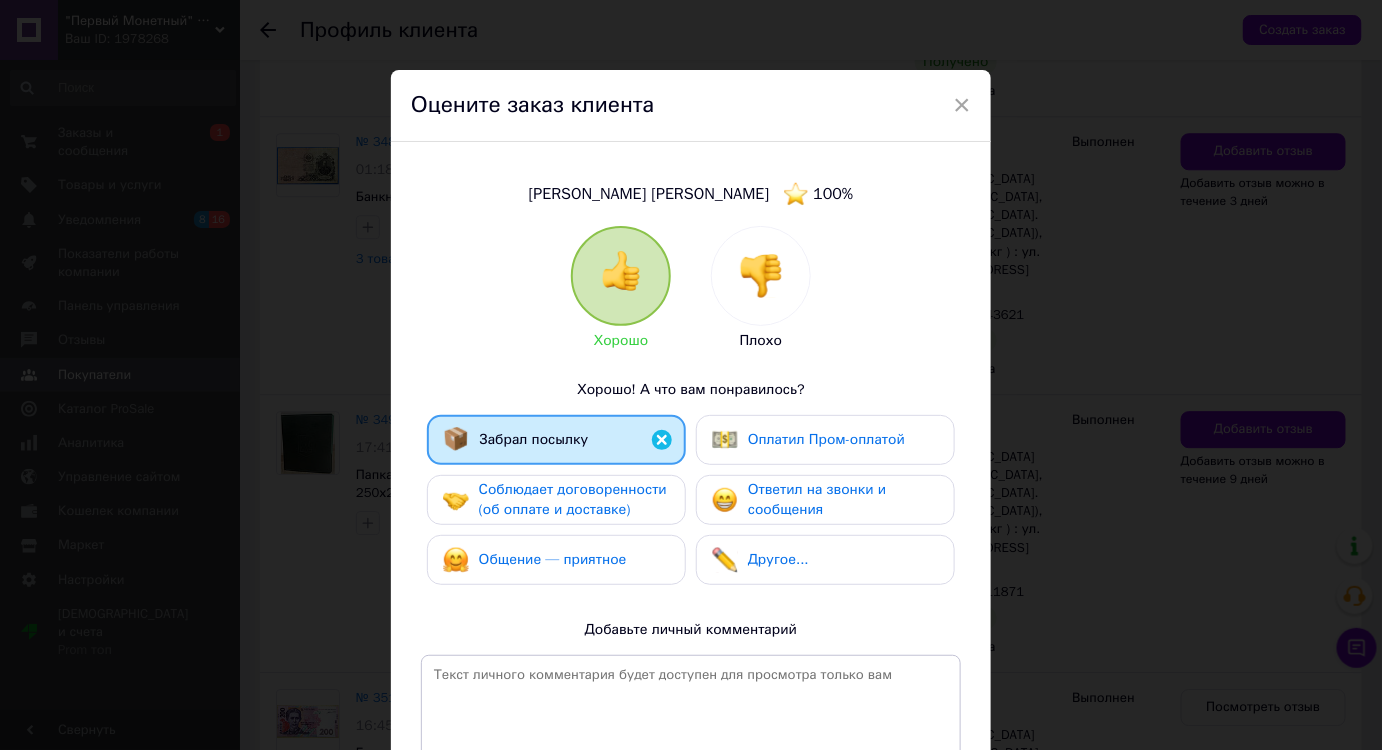 drag, startPoint x: 594, startPoint y: 504, endPoint x: 597, endPoint y: 542, distance: 38.118237 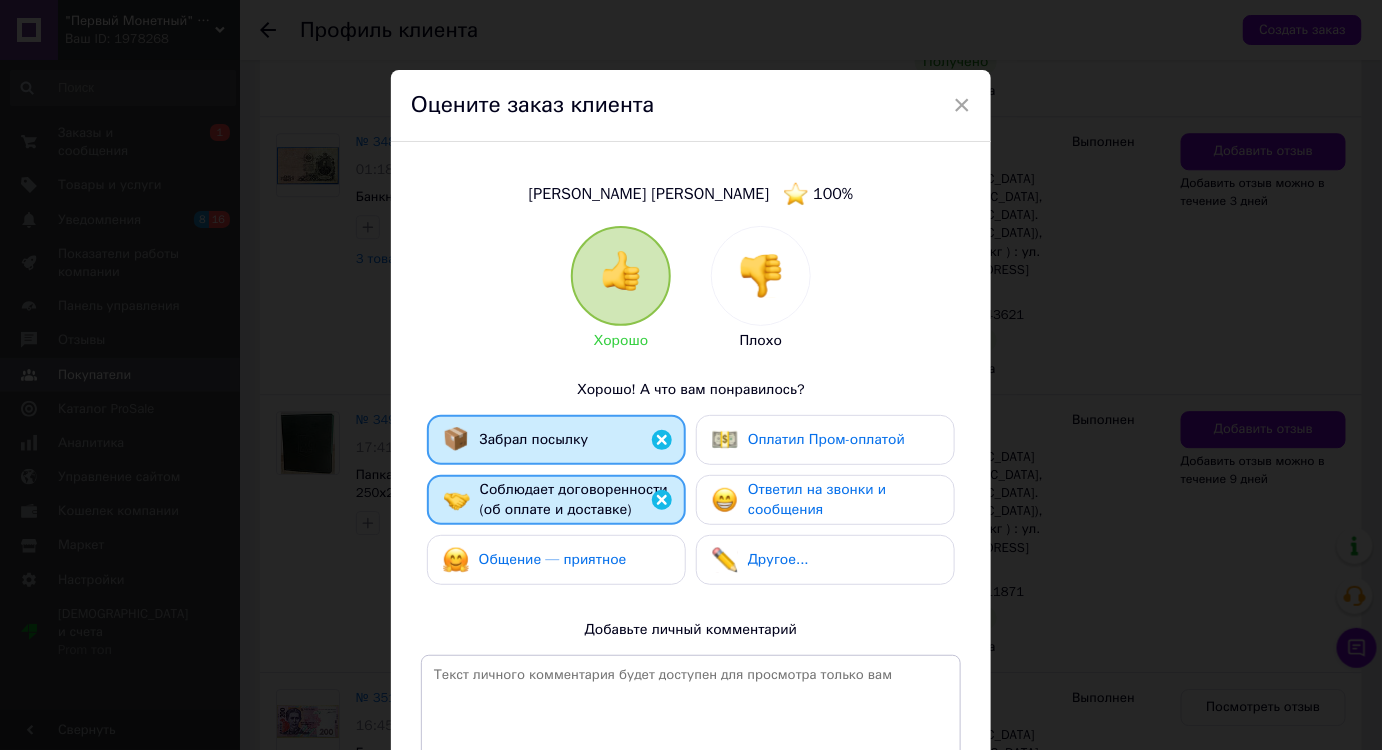 click on "Общение — приятное" at bounding box center (556, 560) 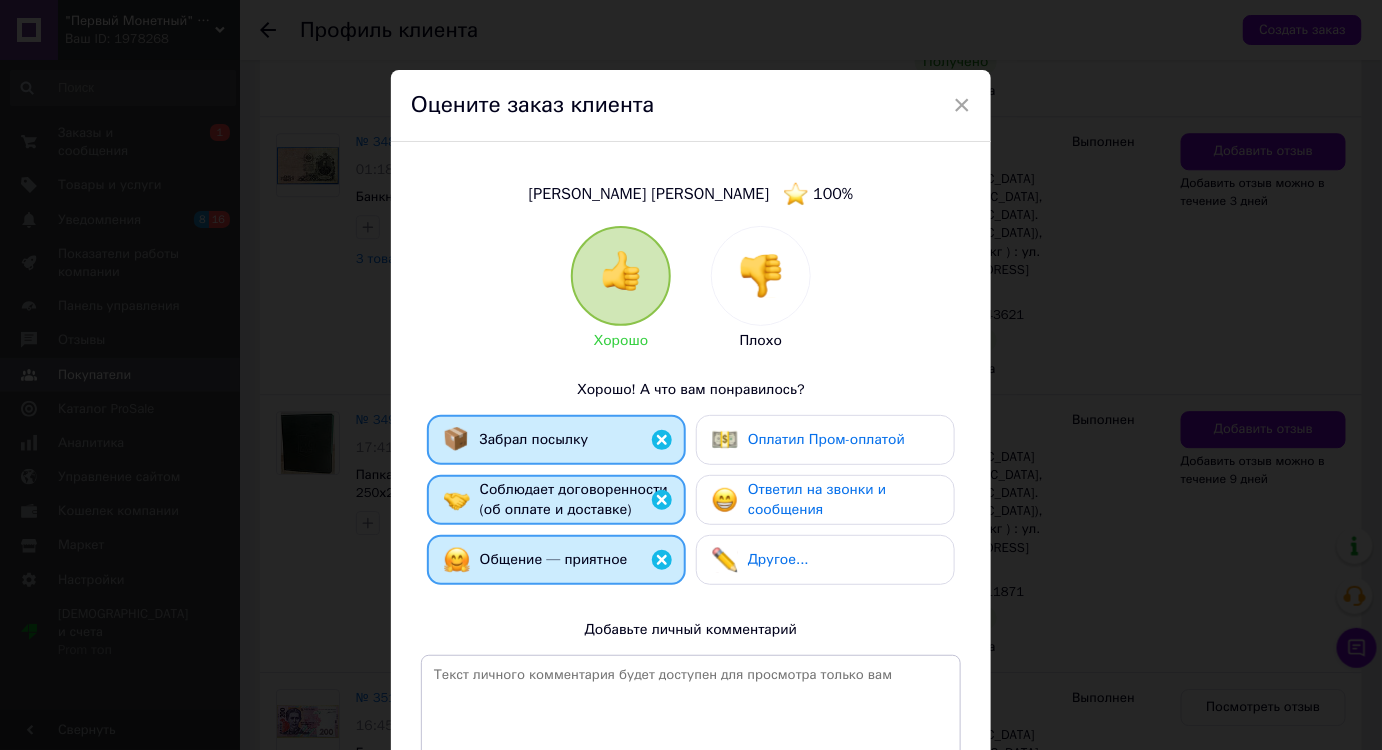 click on "Ответил на звонки и сообщения" at bounding box center (817, 499) 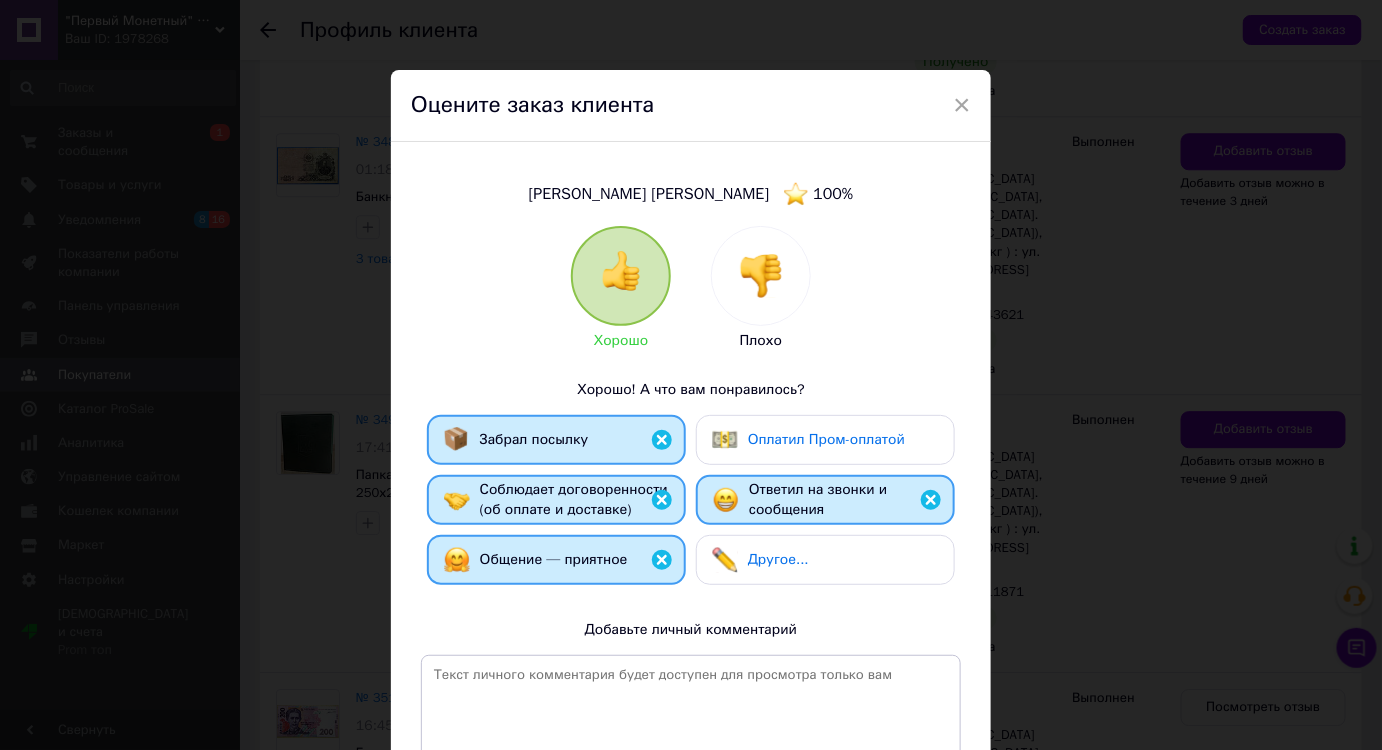 click on "Оплатил Пром-оплатой" at bounding box center [826, 439] 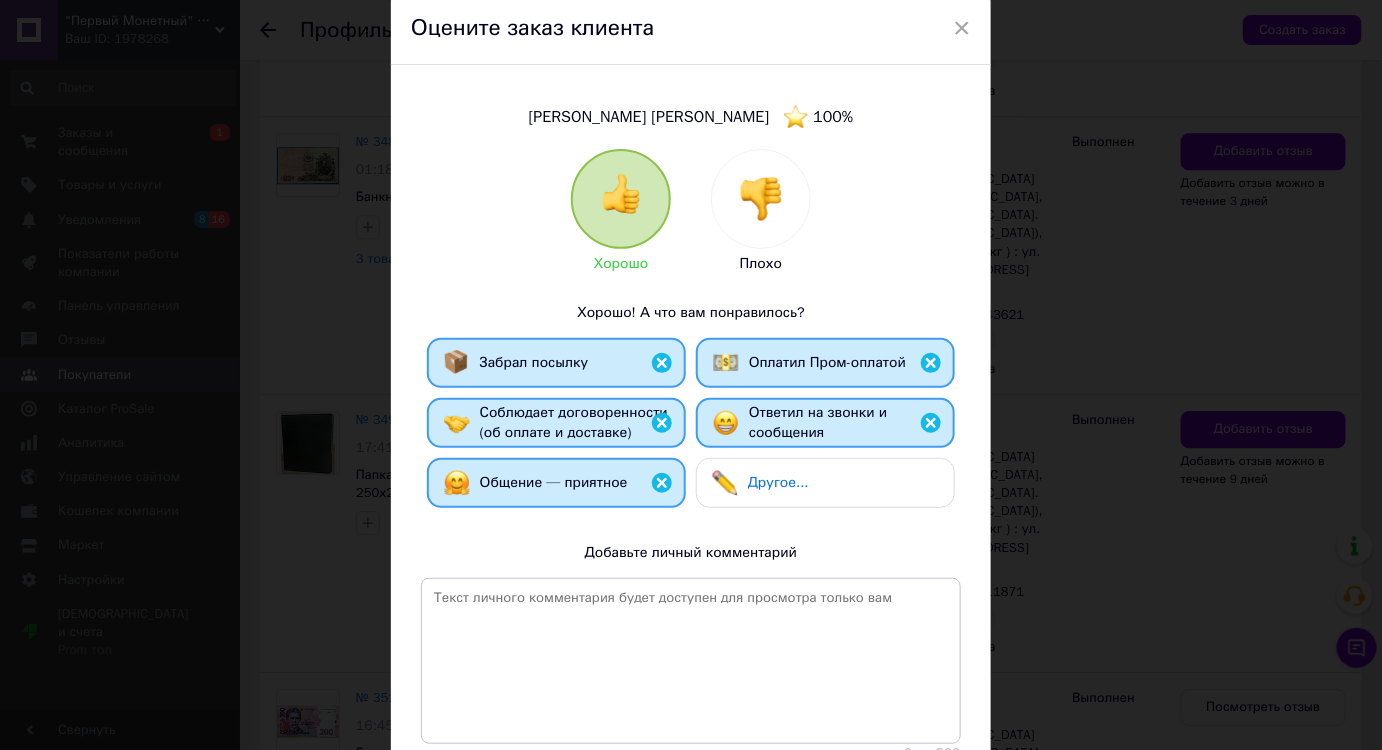 scroll, scrollTop: 181, scrollLeft: 0, axis: vertical 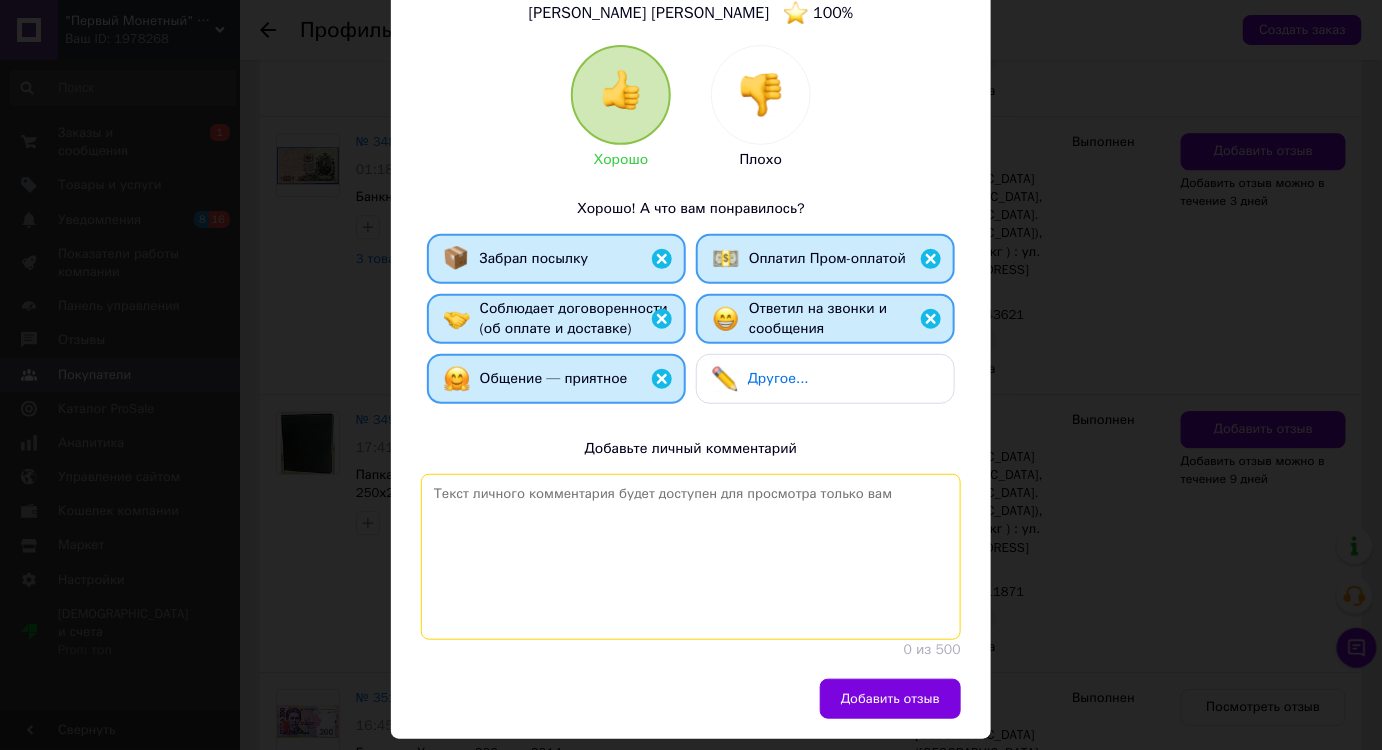 paste on "Дякую за замовлення! Найкращі рекомендації! Будемо завжди раді Вашим замовленням." 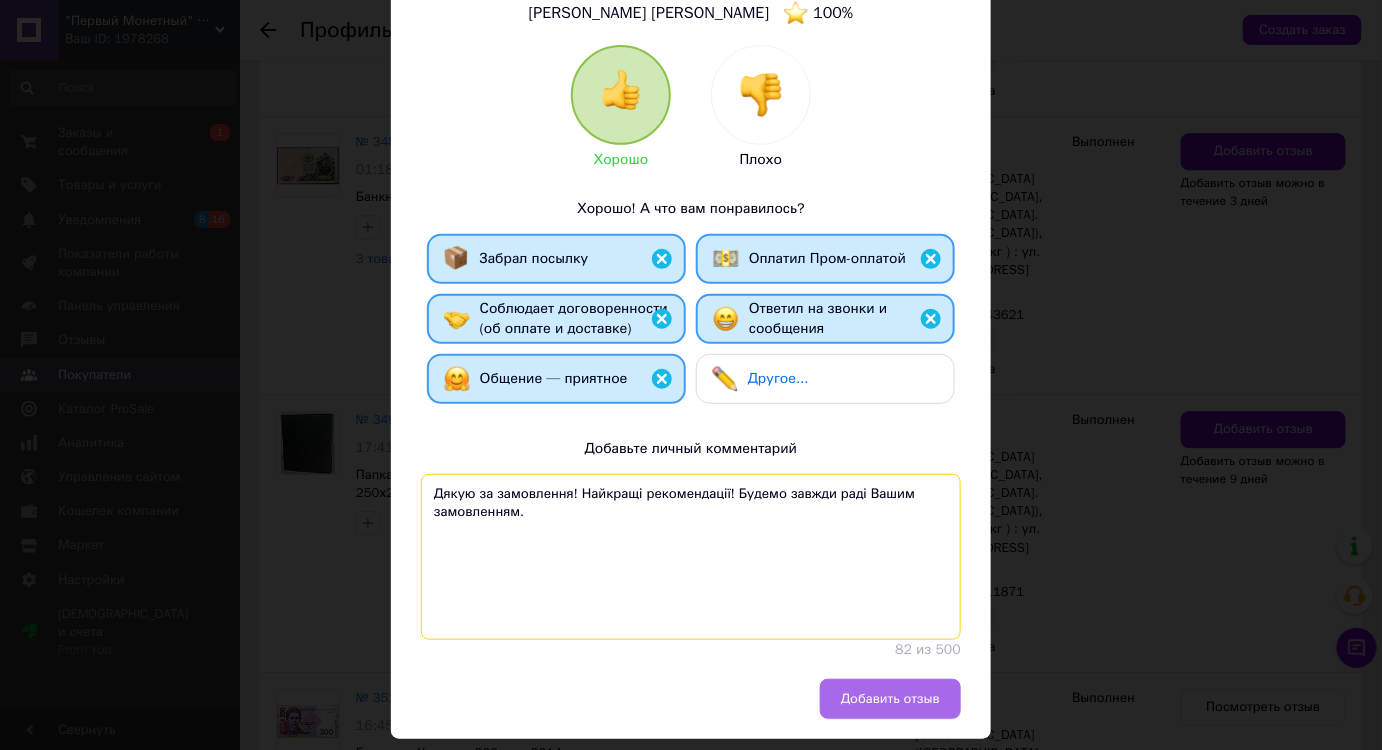 type on "Дякую за замовлення! Найкращі рекомендації! Будемо завжди раді Вашим замовленням." 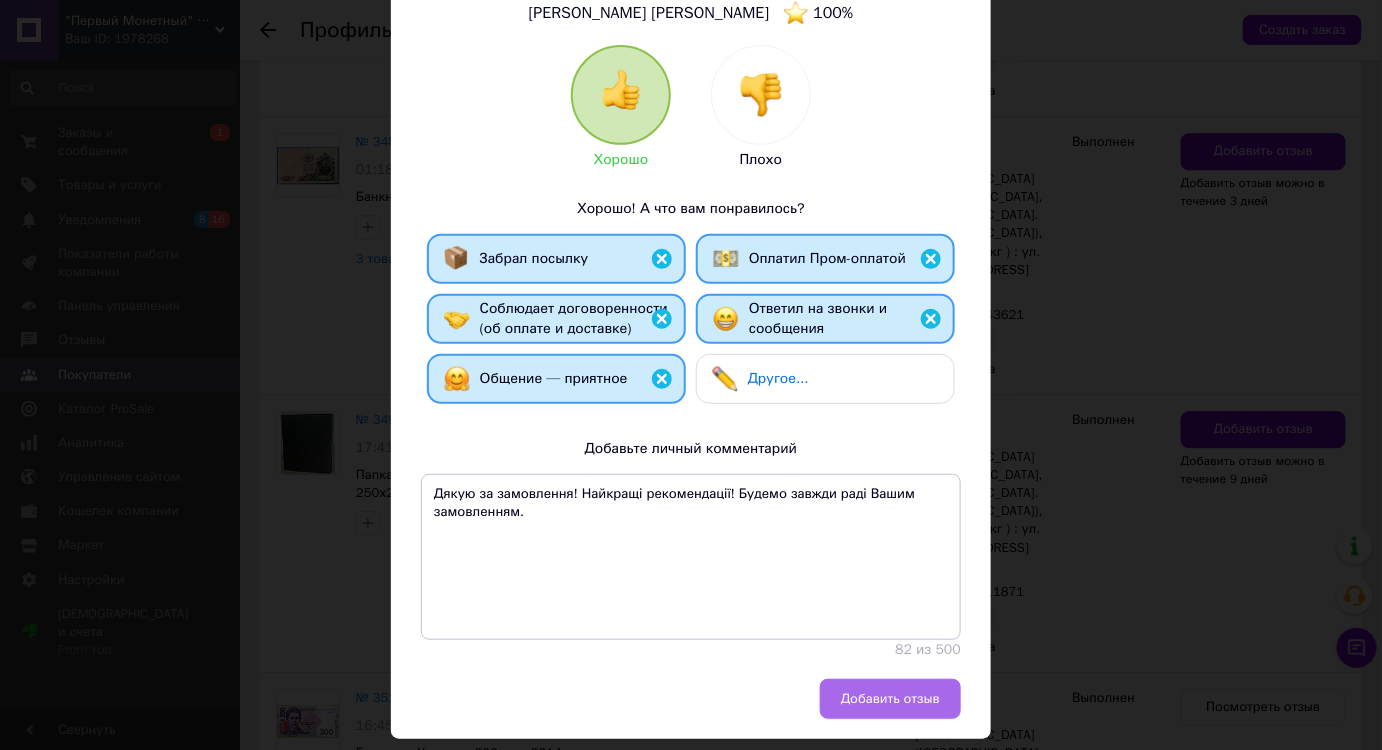 click on "Добавить отзыв" at bounding box center (890, 699) 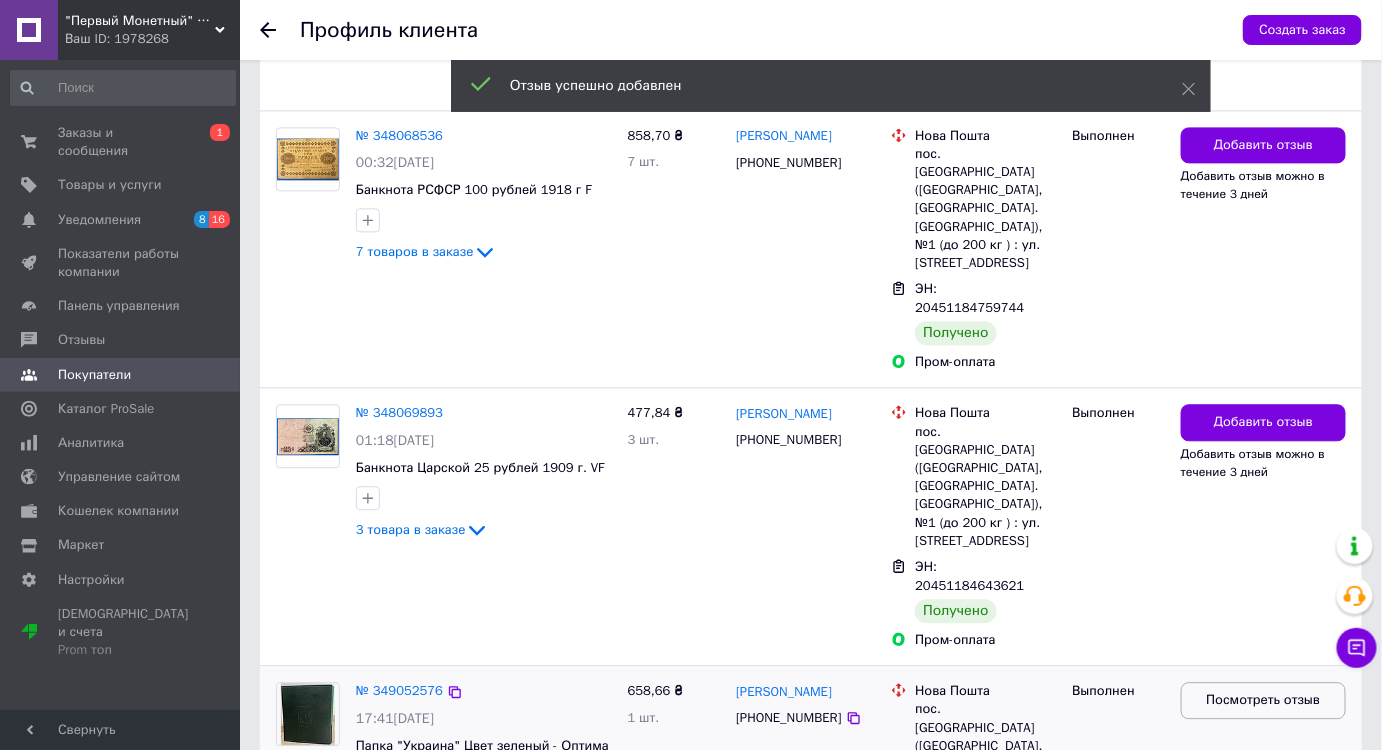 scroll, scrollTop: 1400, scrollLeft: 0, axis: vertical 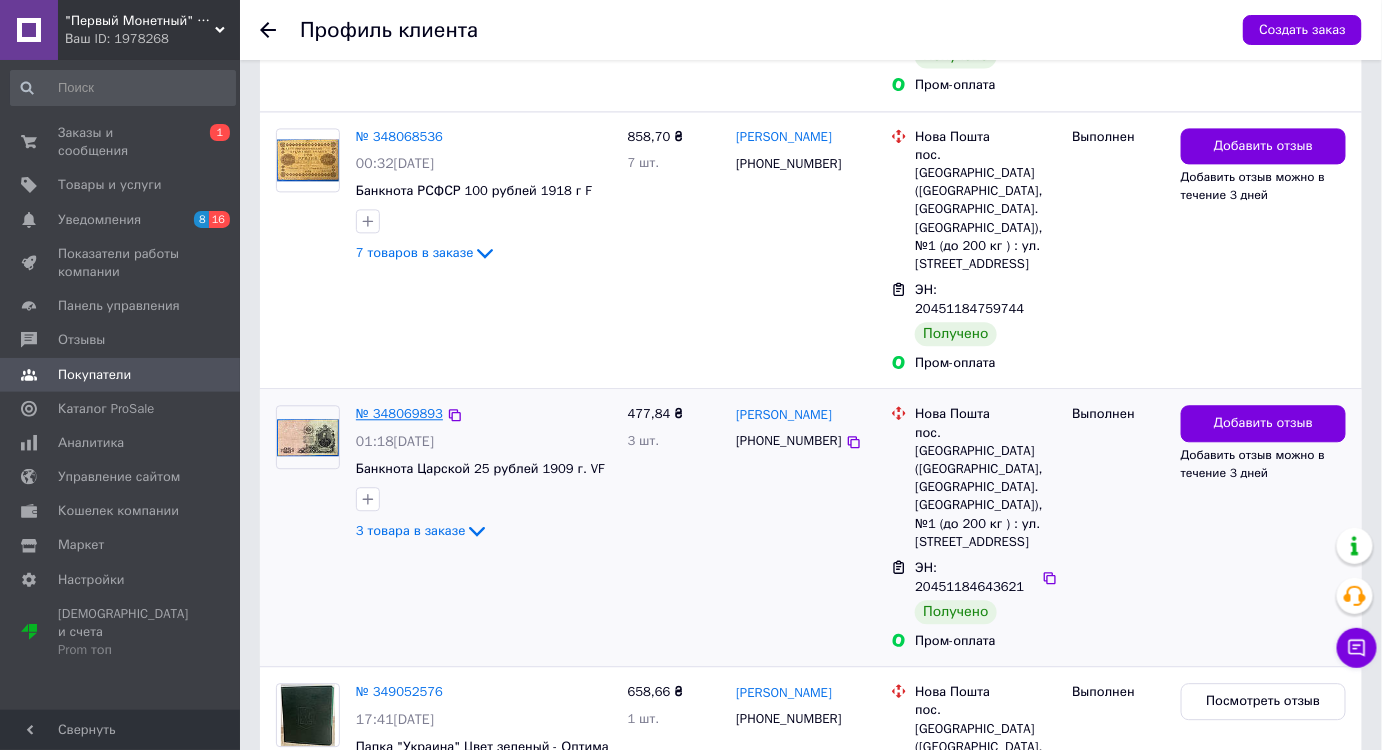 click on "№ 348069893" at bounding box center (399, 413) 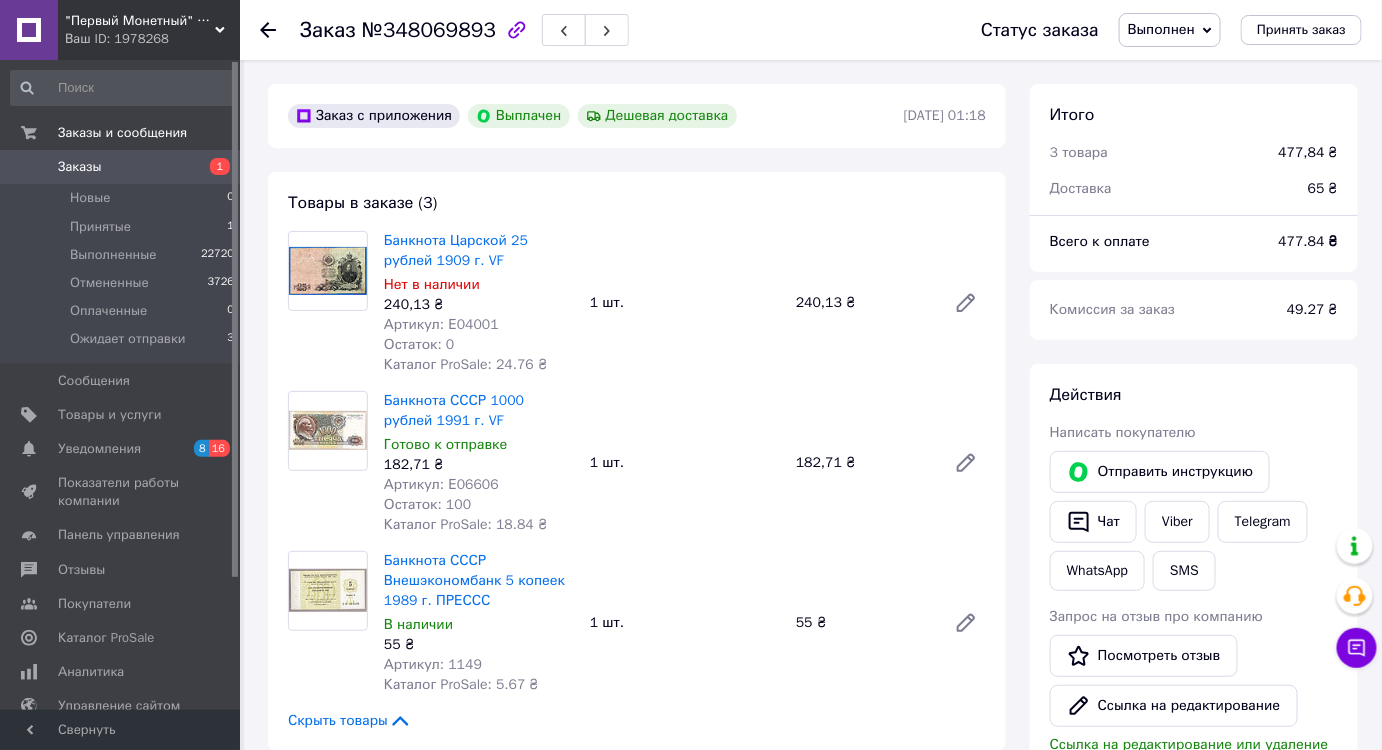 scroll, scrollTop: 58, scrollLeft: 0, axis: vertical 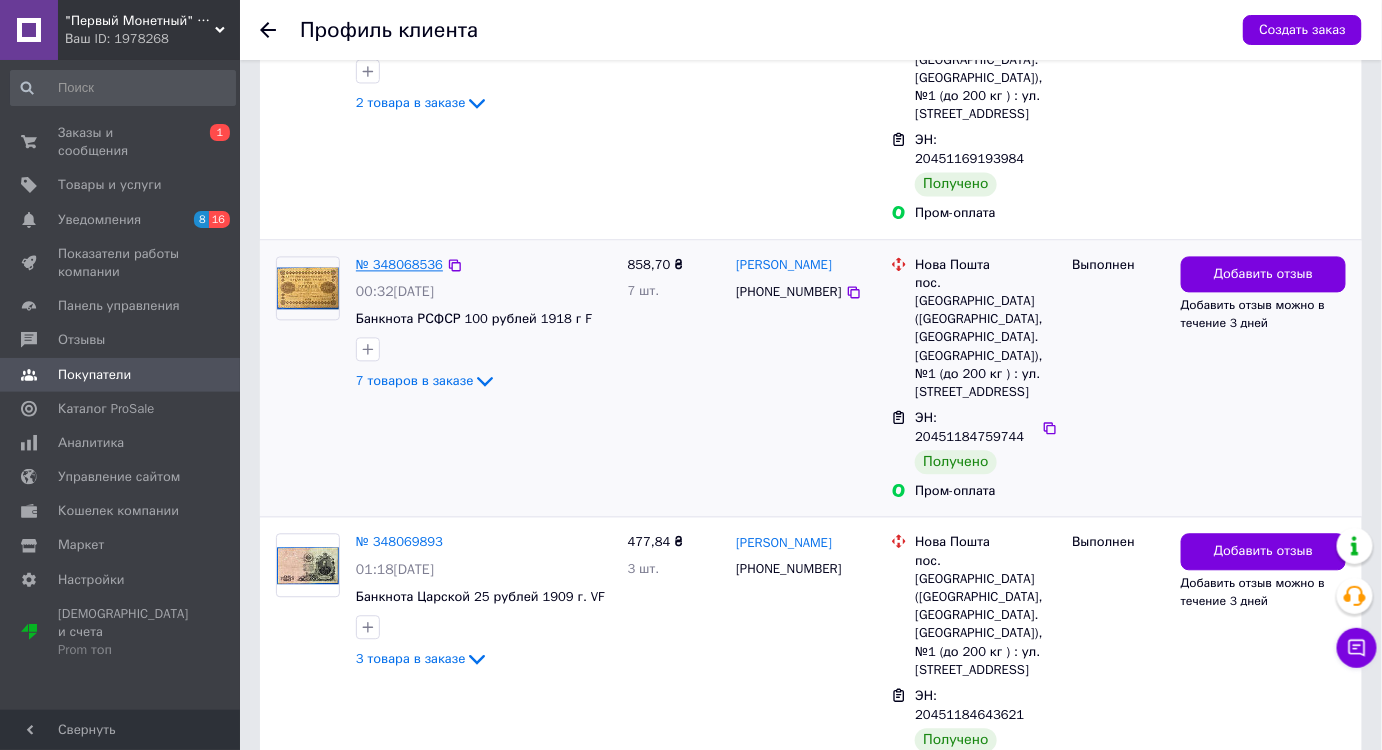 click on "№ 348068536" at bounding box center (399, 264) 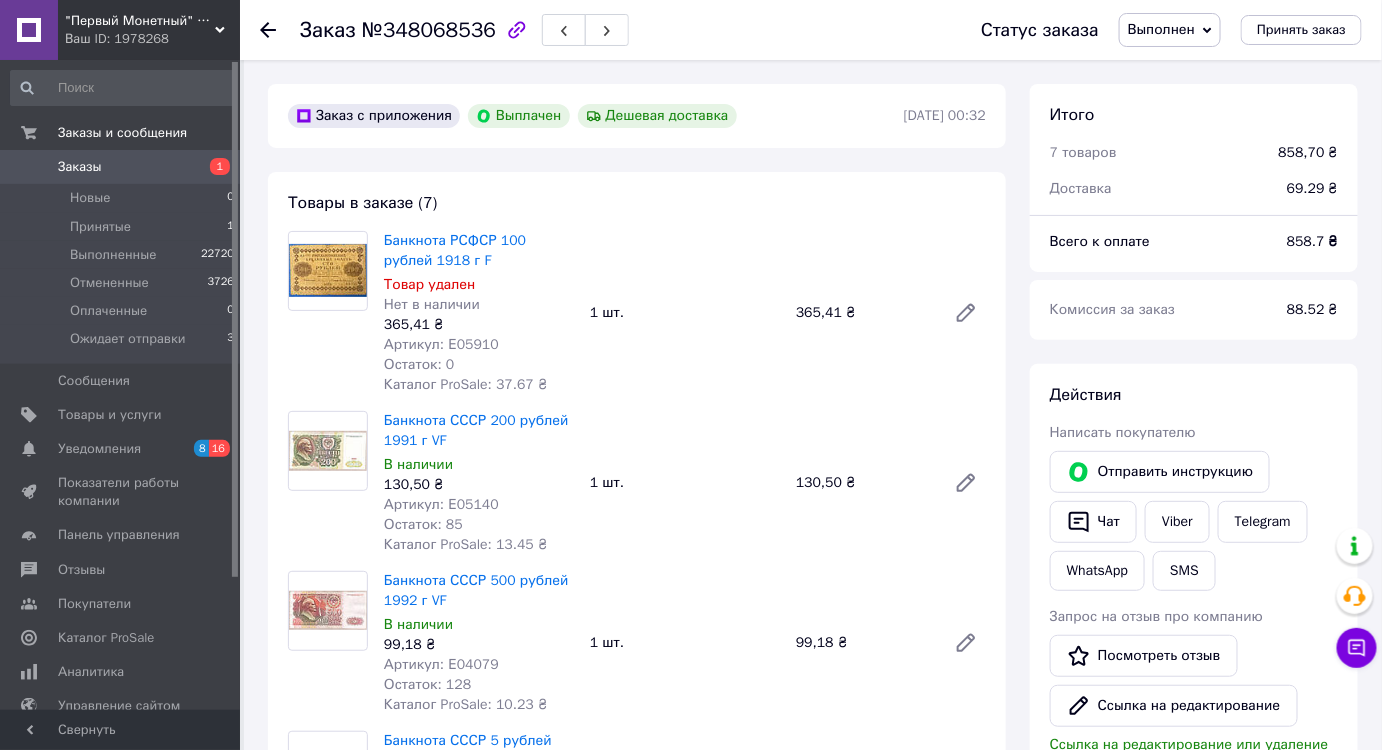 scroll, scrollTop: 258, scrollLeft: 0, axis: vertical 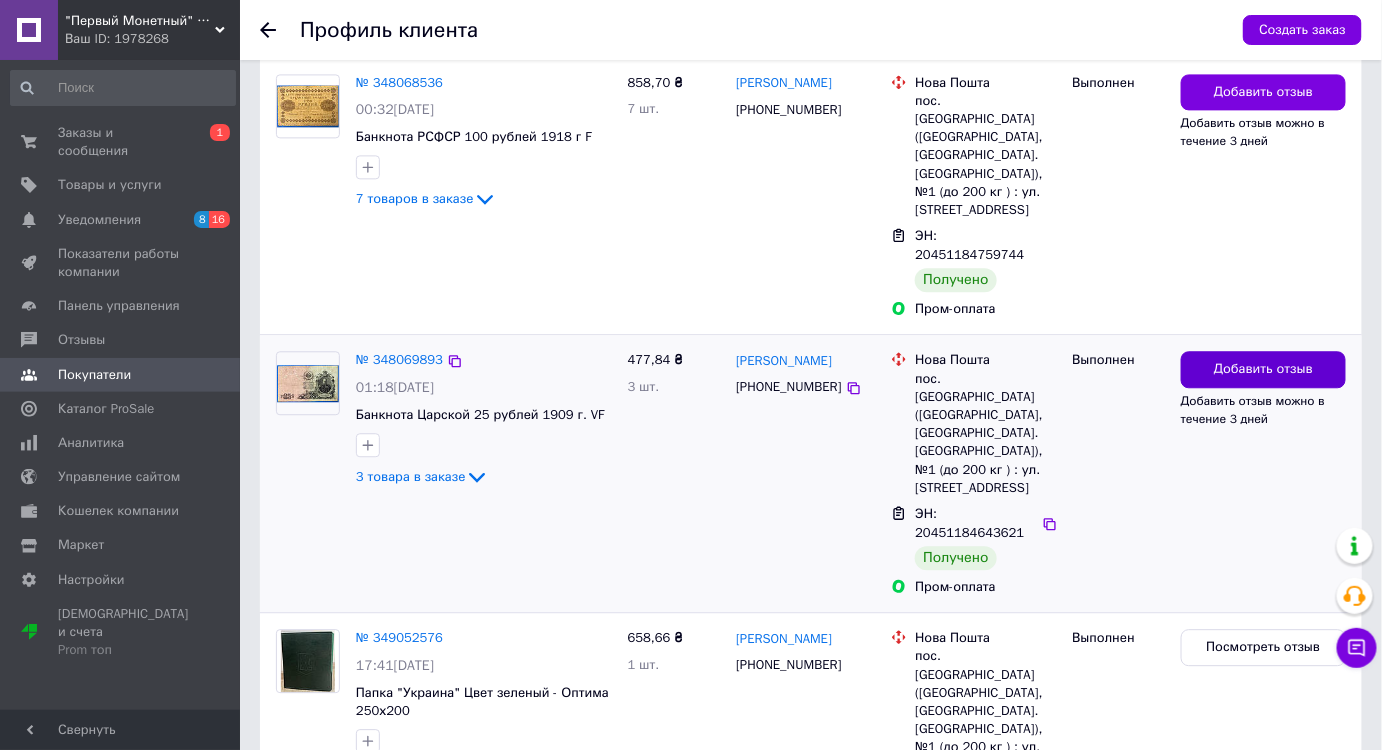 click on "Добавить отзыв" at bounding box center (1263, 369) 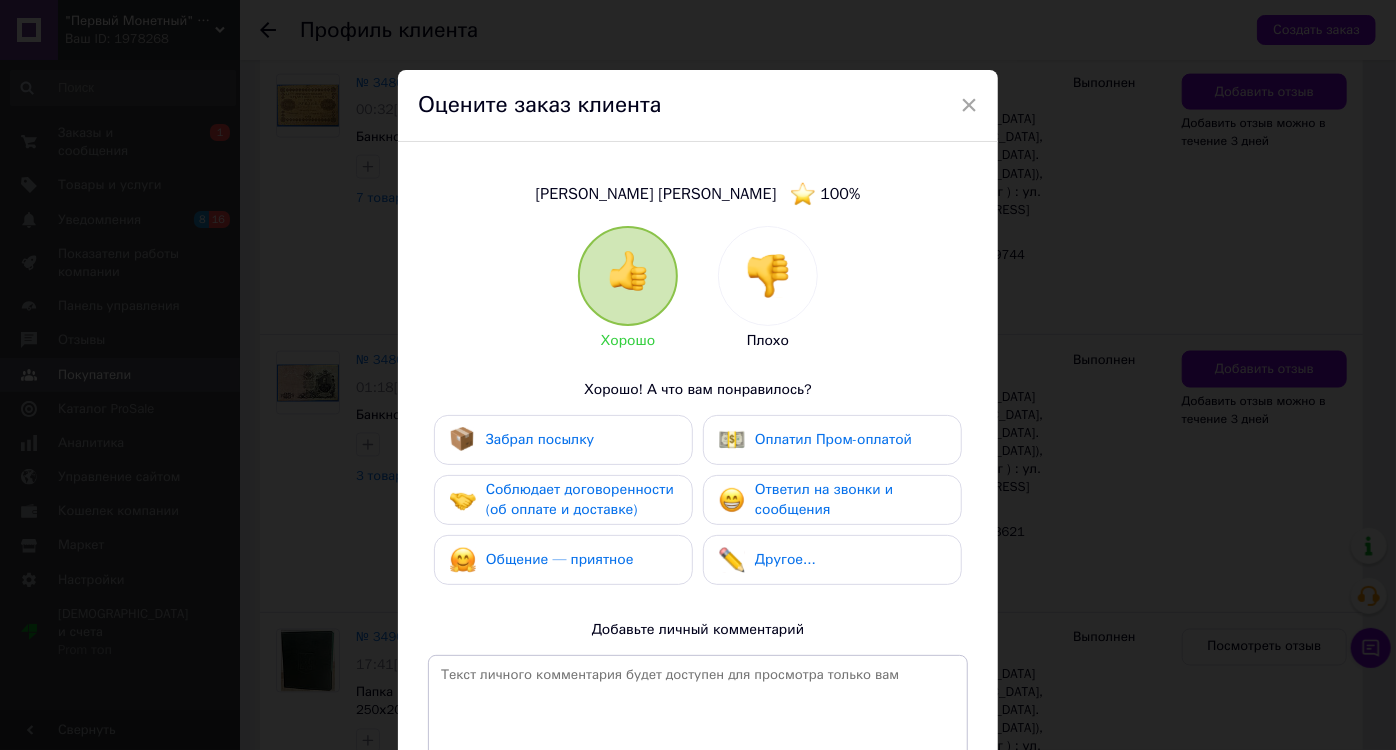 click on "Забрал посылку" at bounding box center [563, 440] 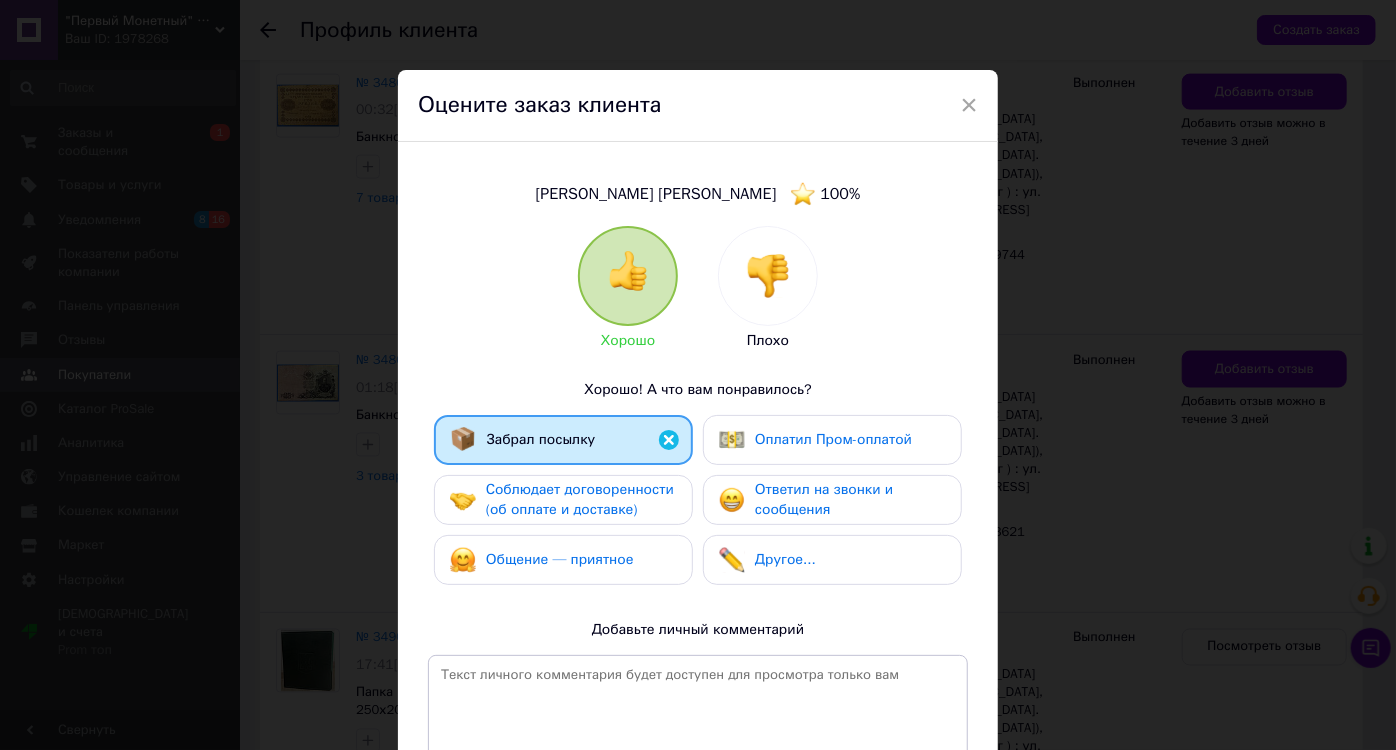 drag, startPoint x: 583, startPoint y: 504, endPoint x: 585, endPoint y: 547, distance: 43.046486 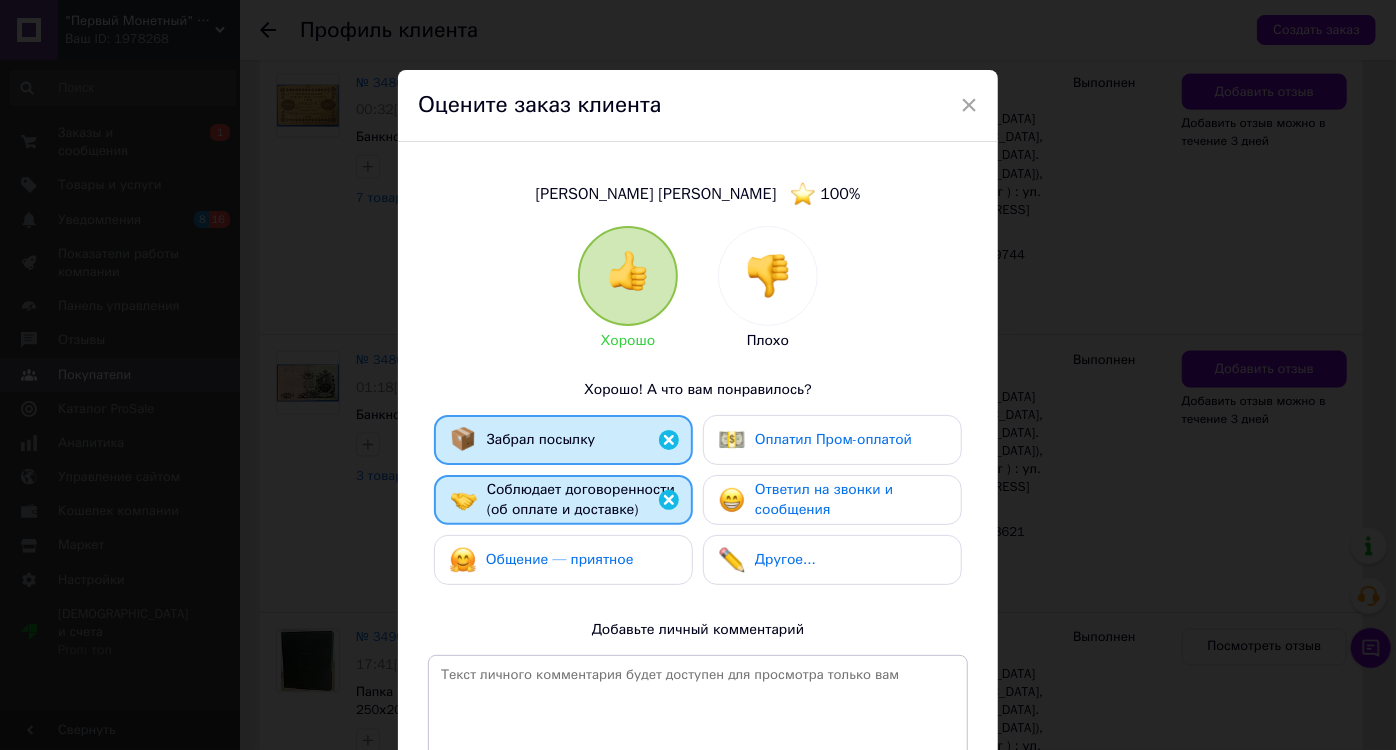 drag, startPoint x: 586, startPoint y: 557, endPoint x: 718, endPoint y: 482, distance: 151.81897 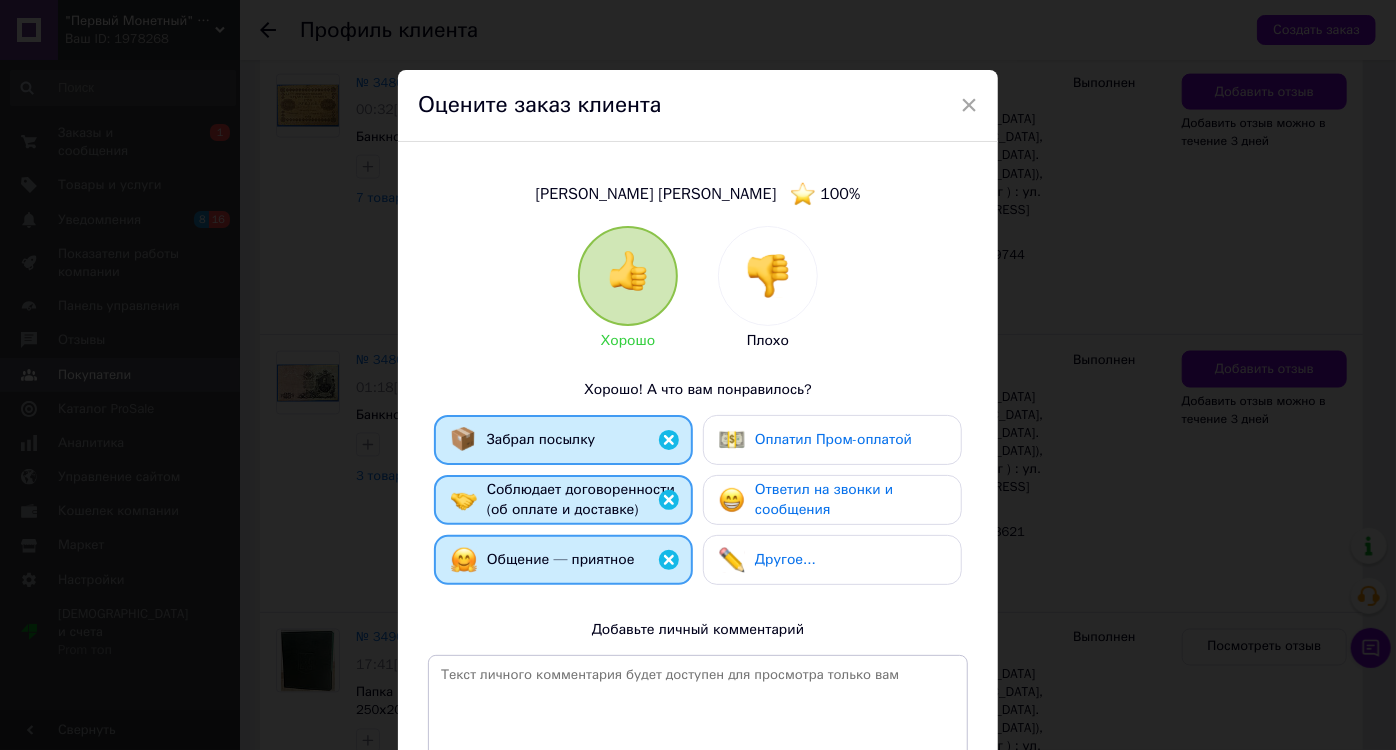 click on "Оплатил Пром-оплатой" at bounding box center [833, 439] 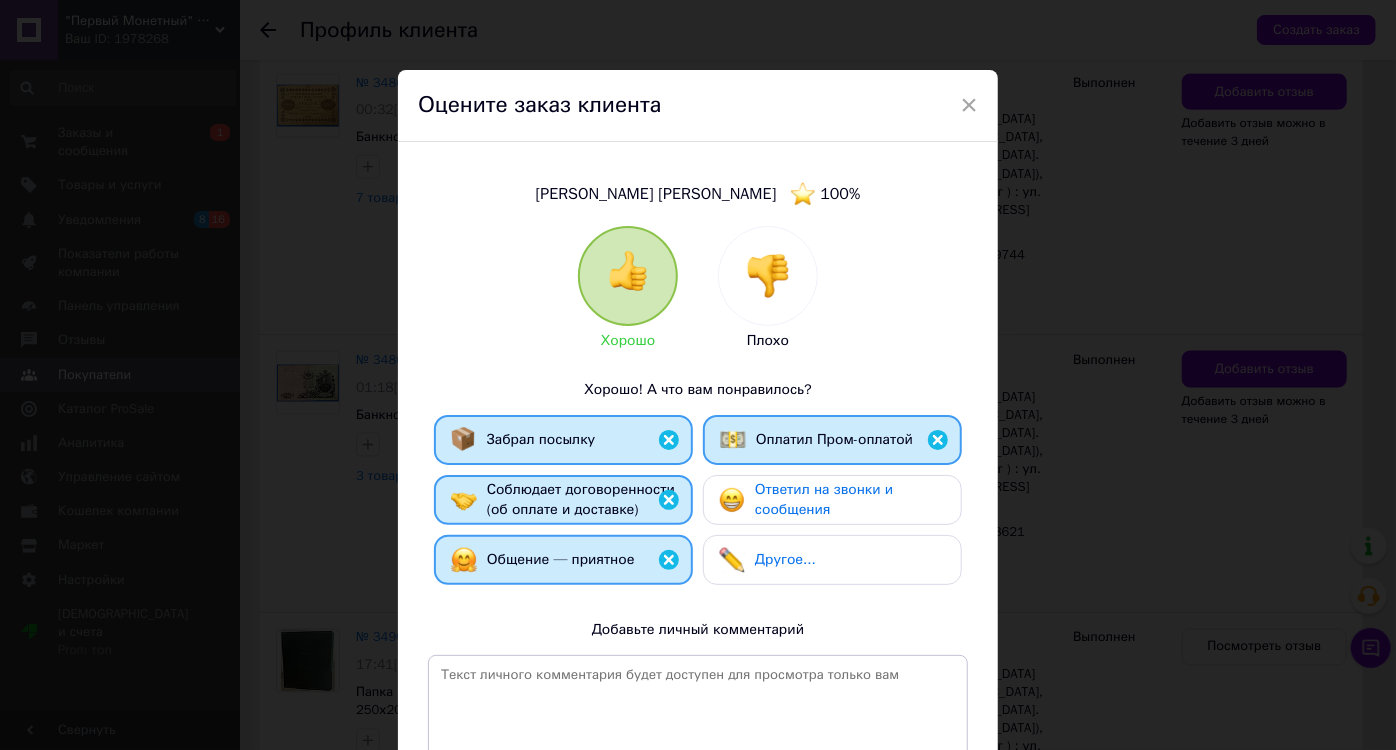click on "Ответил на звонки и сообщения" at bounding box center [824, 499] 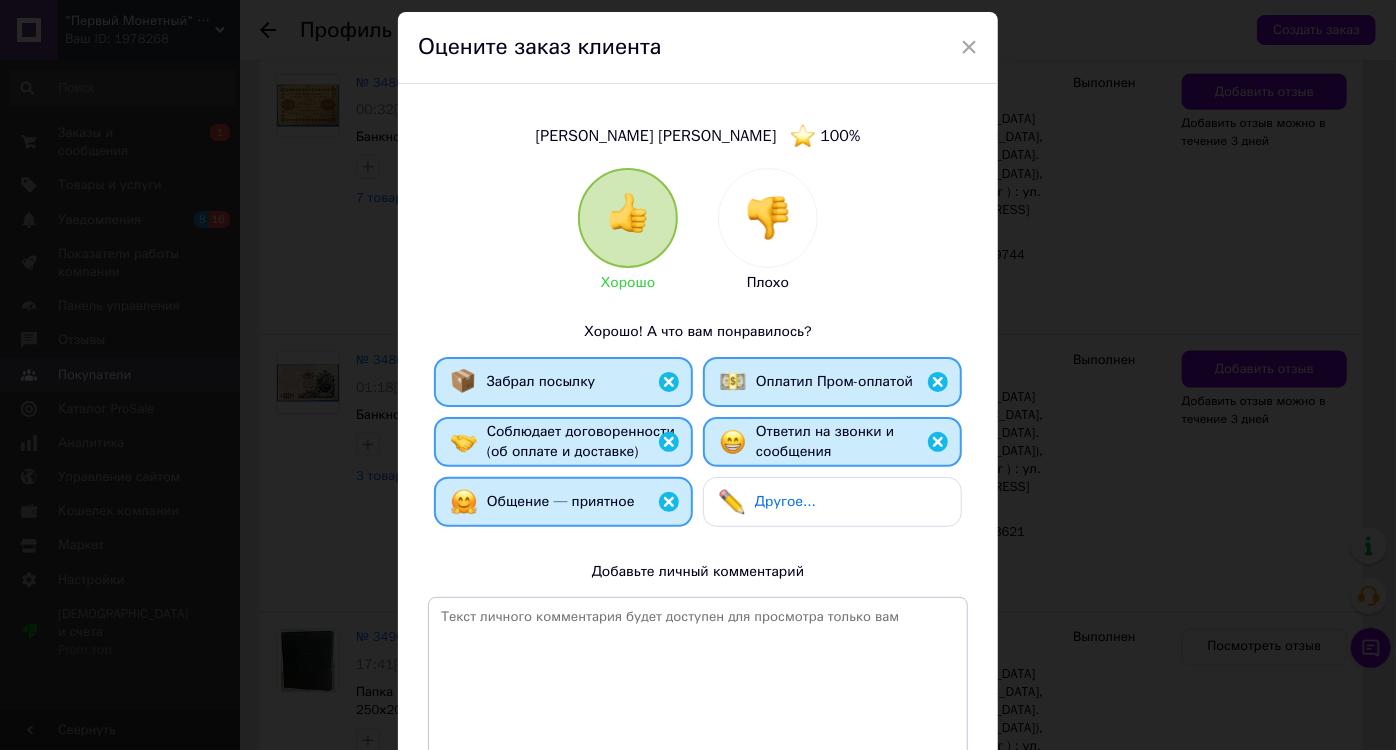 scroll, scrollTop: 90, scrollLeft: 0, axis: vertical 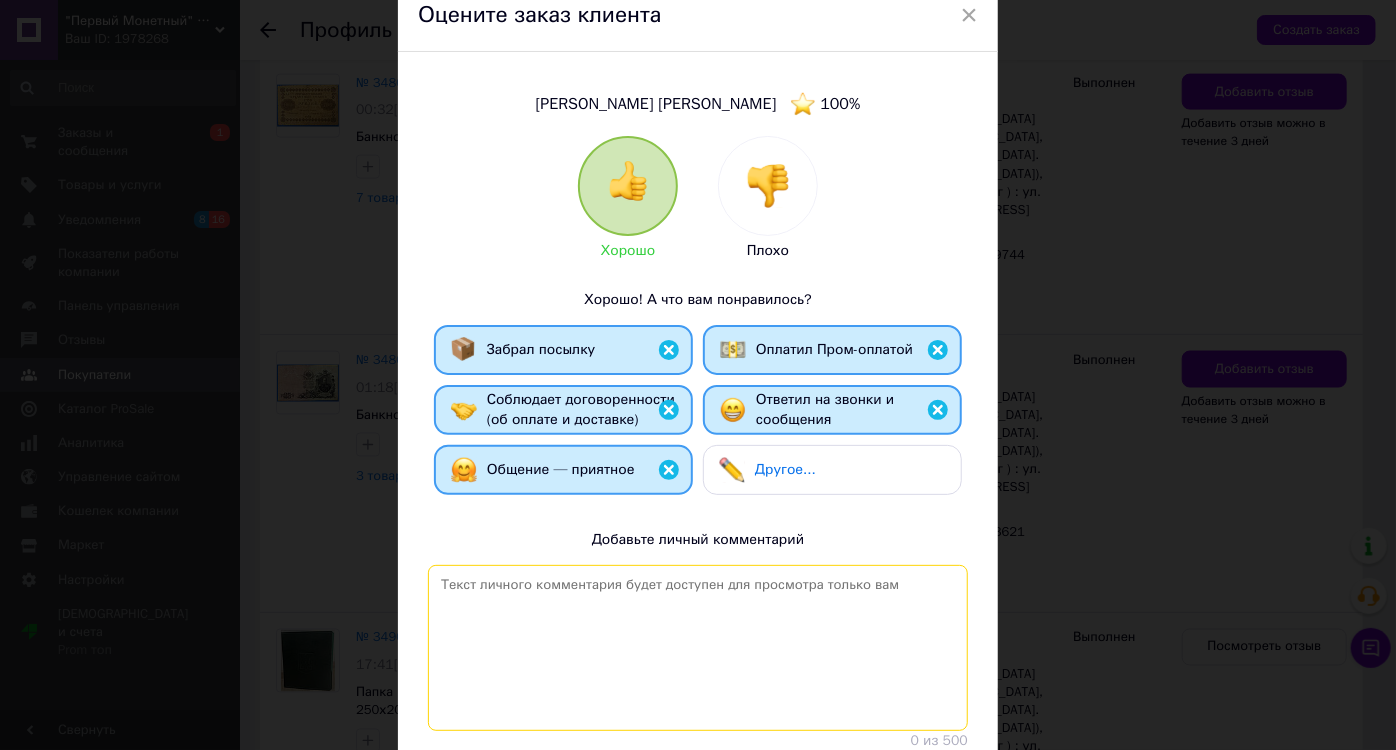 click at bounding box center [698, 648] 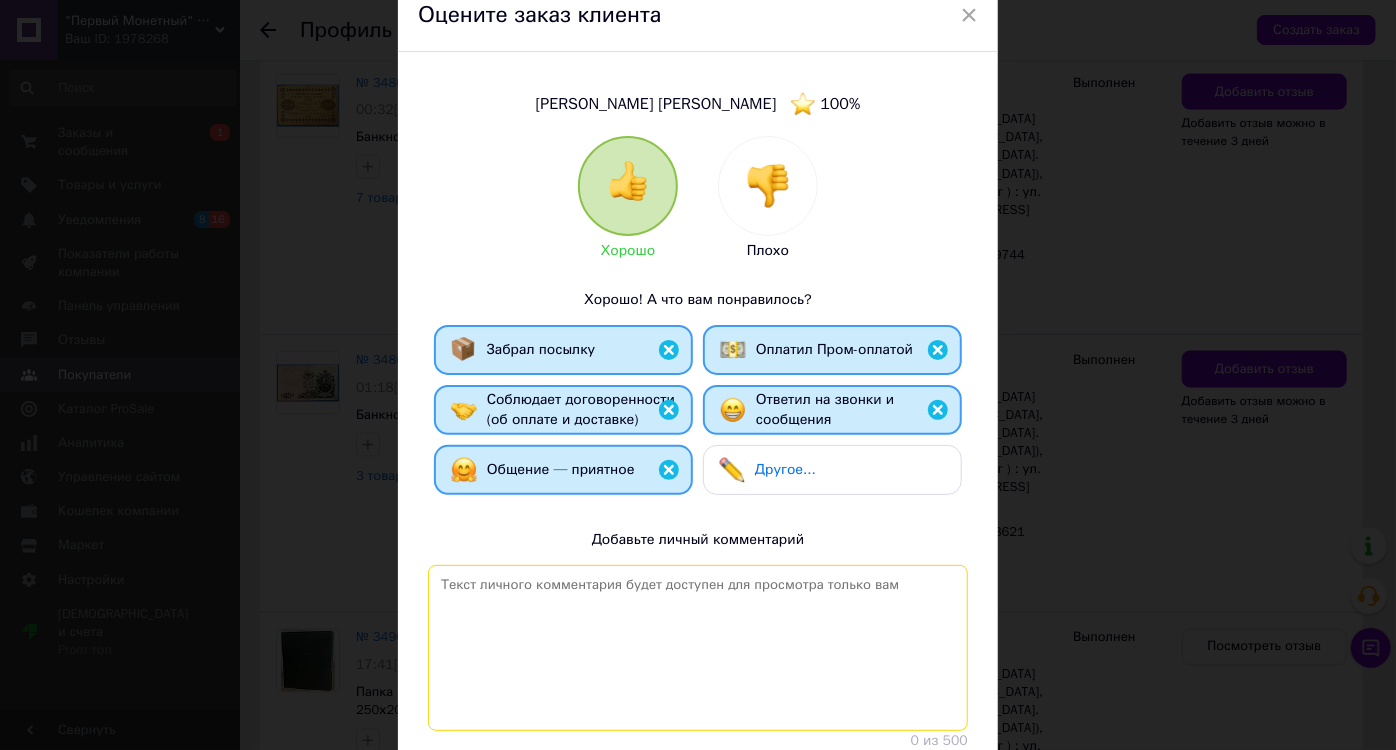paste on "Дякую за замовлення! Найкращі рекомендації! Будемо завжди раді Вашим замовленням." 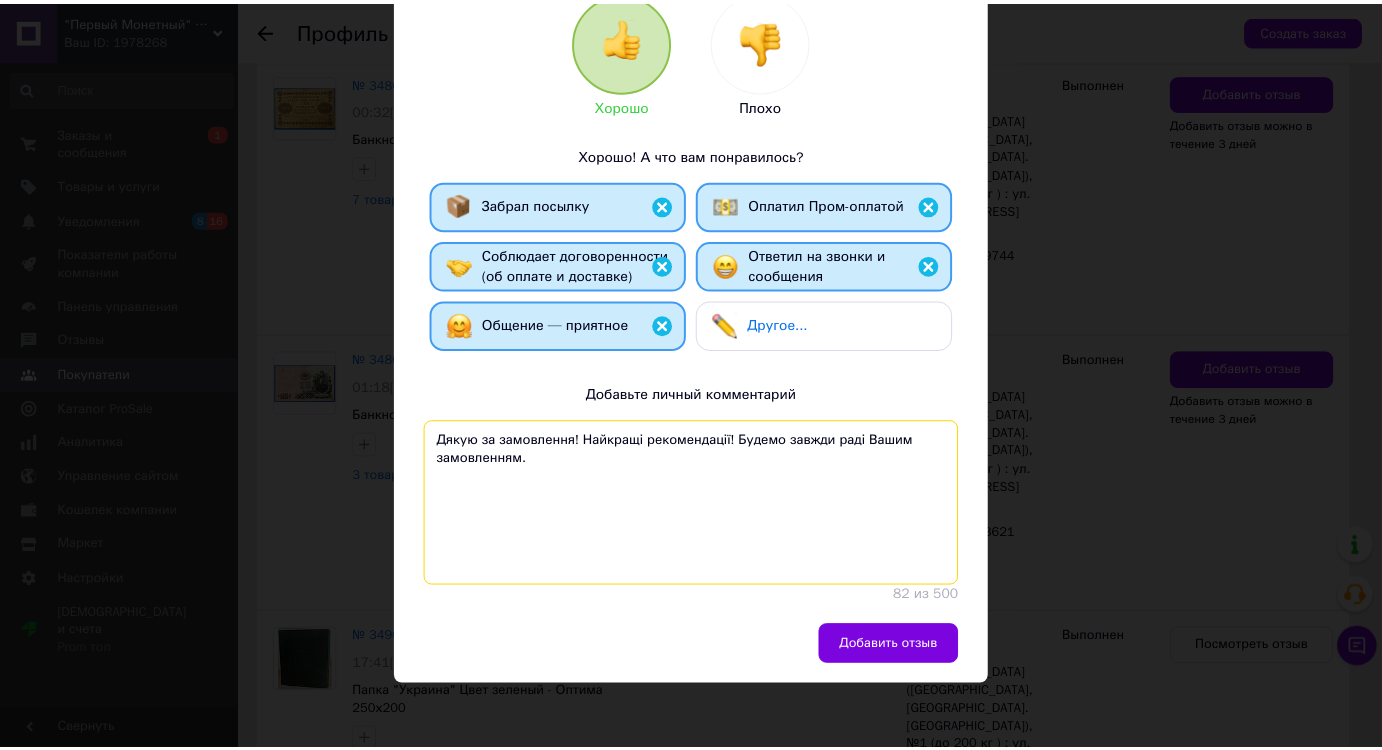 scroll, scrollTop: 240, scrollLeft: 0, axis: vertical 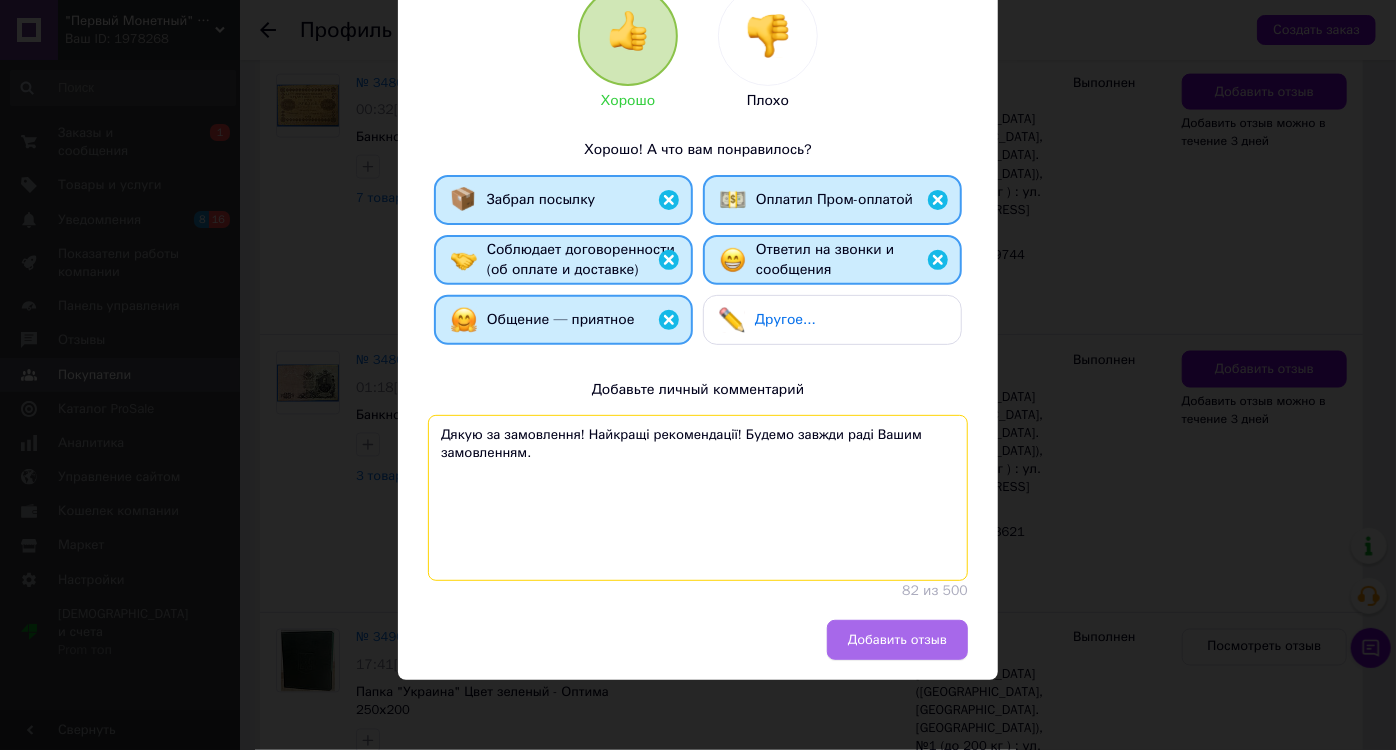 type on "Дякую за замовлення! Найкращі рекомендації! Будемо завжди раді Вашим замовленням." 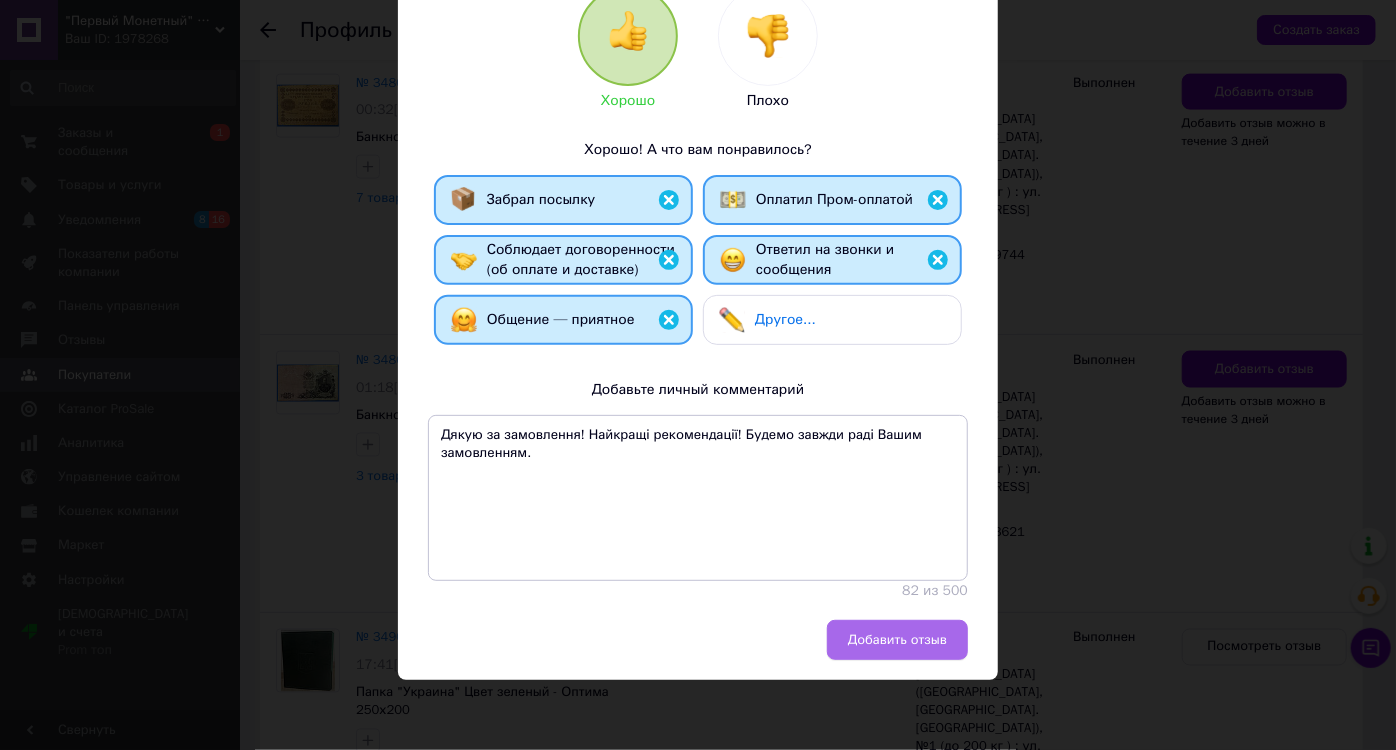 click on "Добавить отзыв" at bounding box center (897, 640) 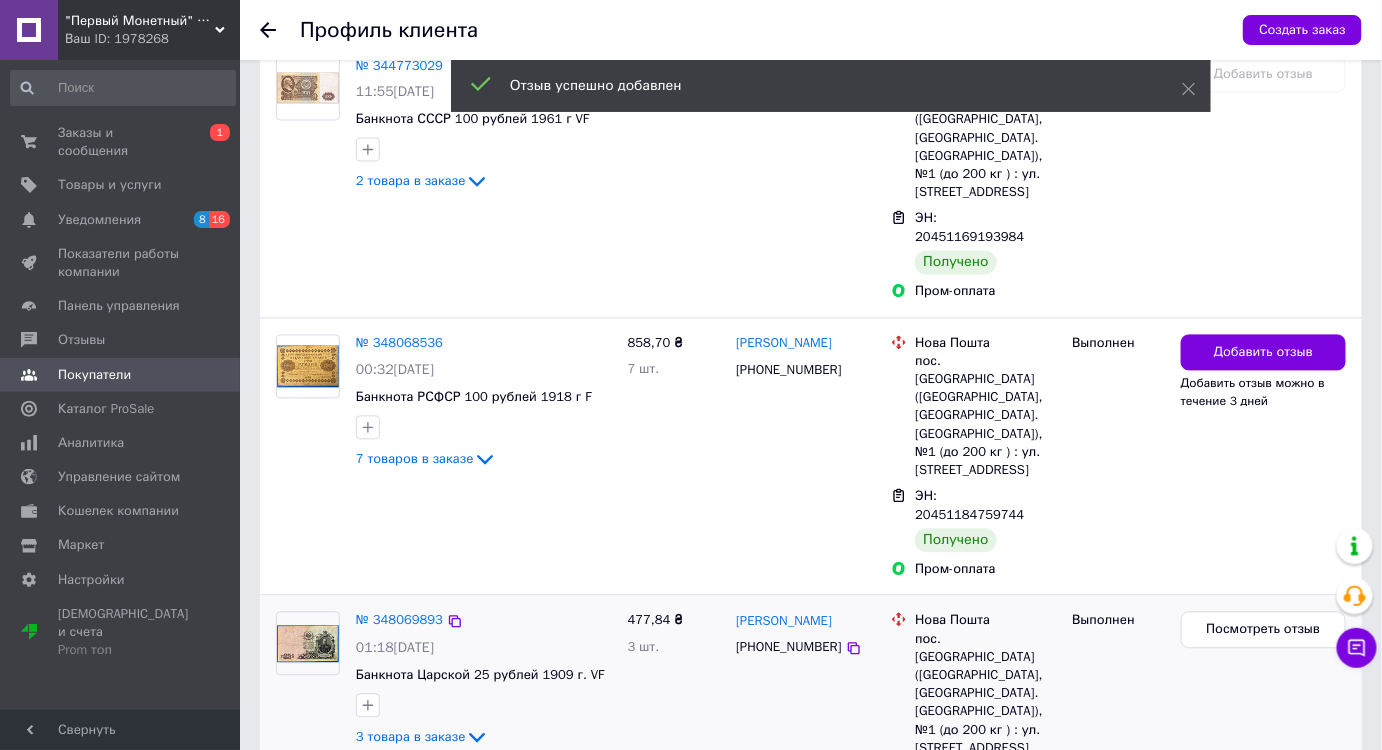scroll, scrollTop: 1181, scrollLeft: 0, axis: vertical 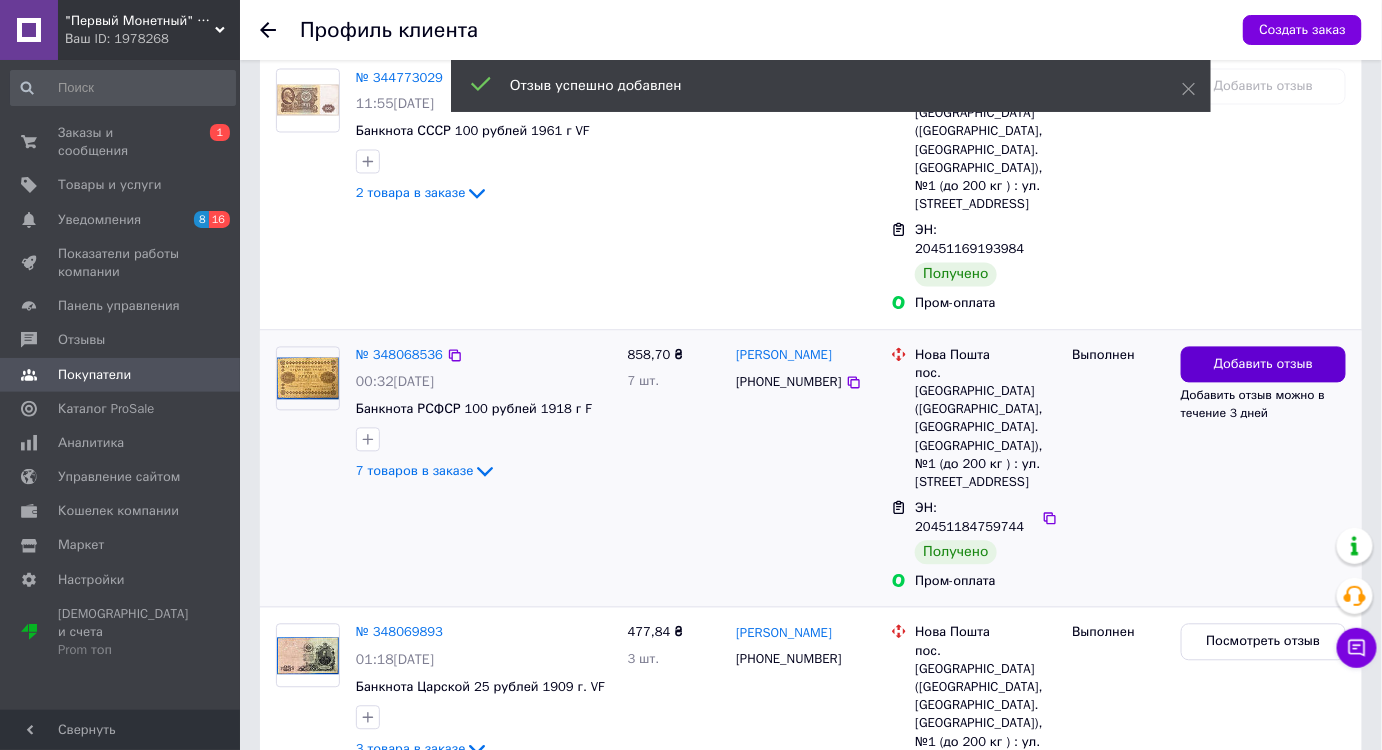 click on "Добавить отзыв" at bounding box center (1263, 365) 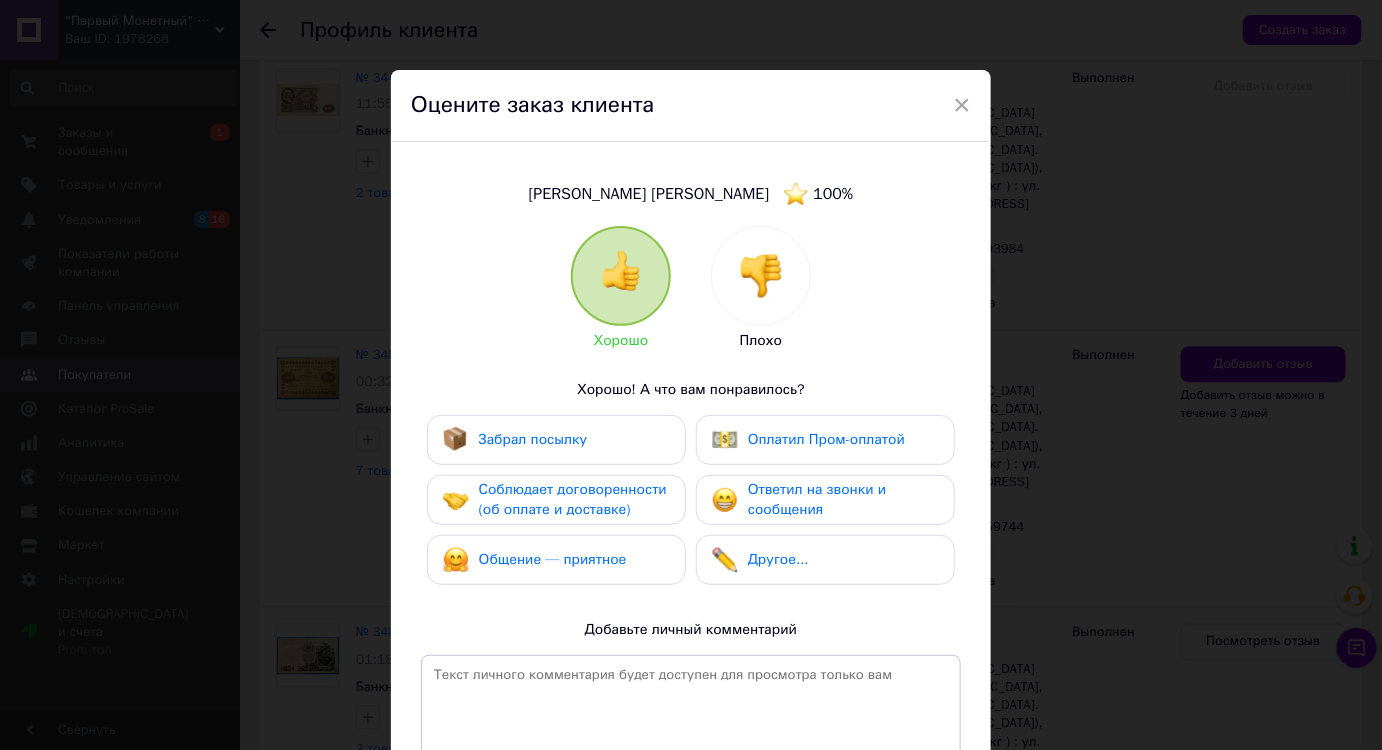 drag, startPoint x: 517, startPoint y: 441, endPoint x: 524, endPoint y: 498, distance: 57.428215 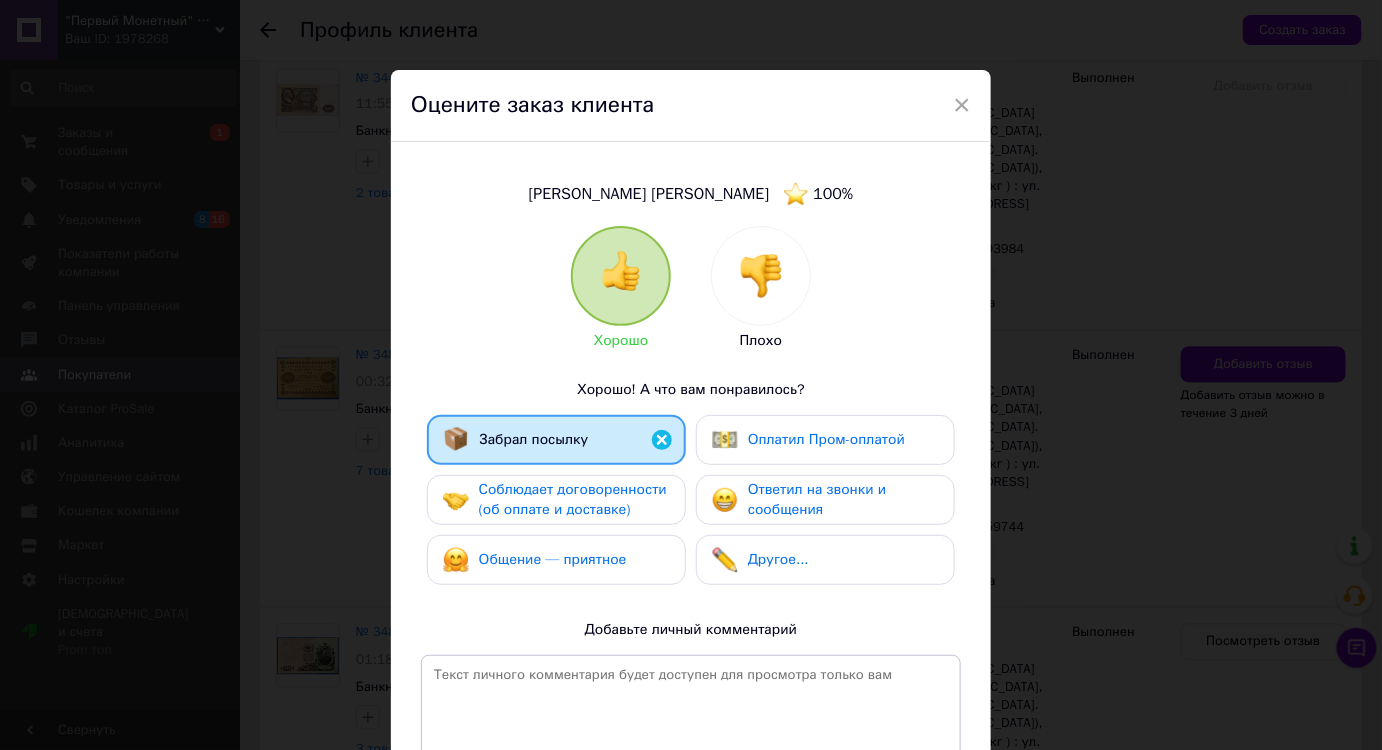 click on "Соблюдает договоренности (об оплате и доставке)" at bounding box center (573, 499) 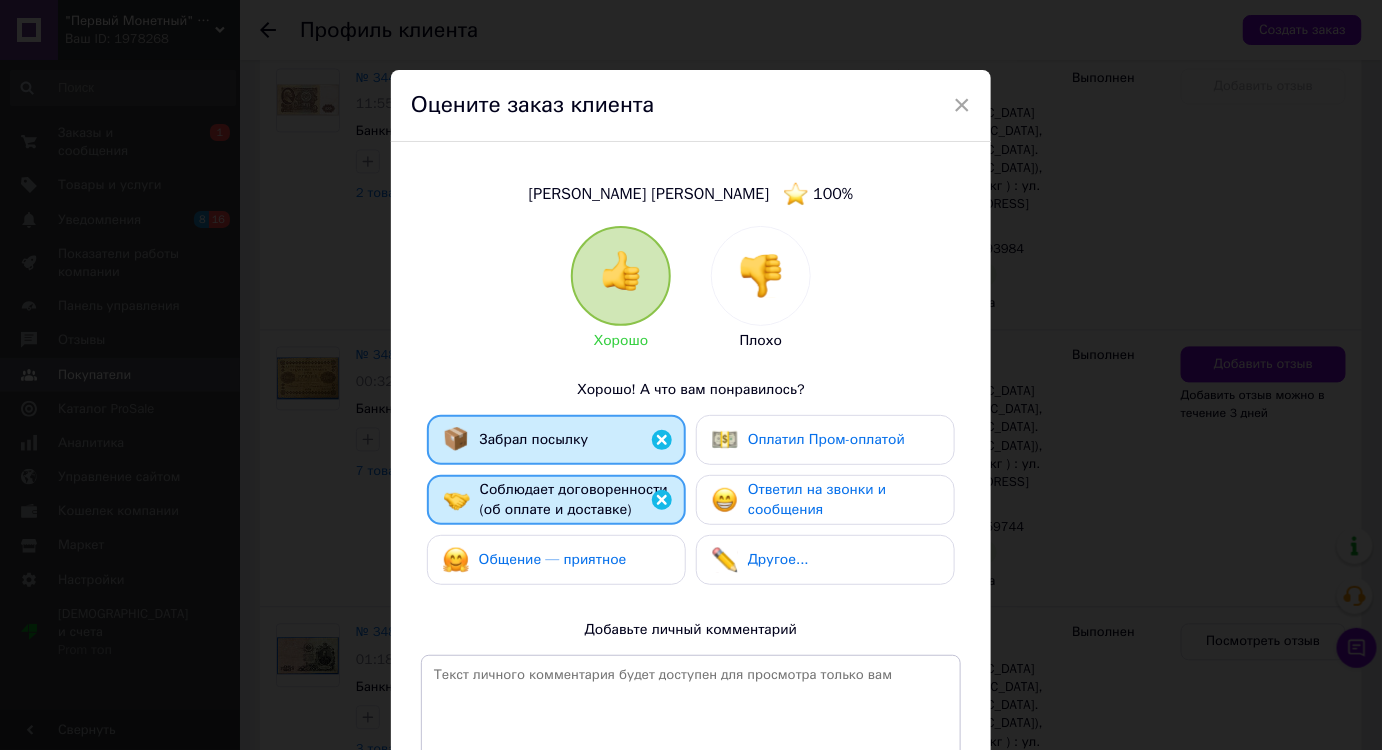 click on "Общение — приятное" at bounding box center [553, 559] 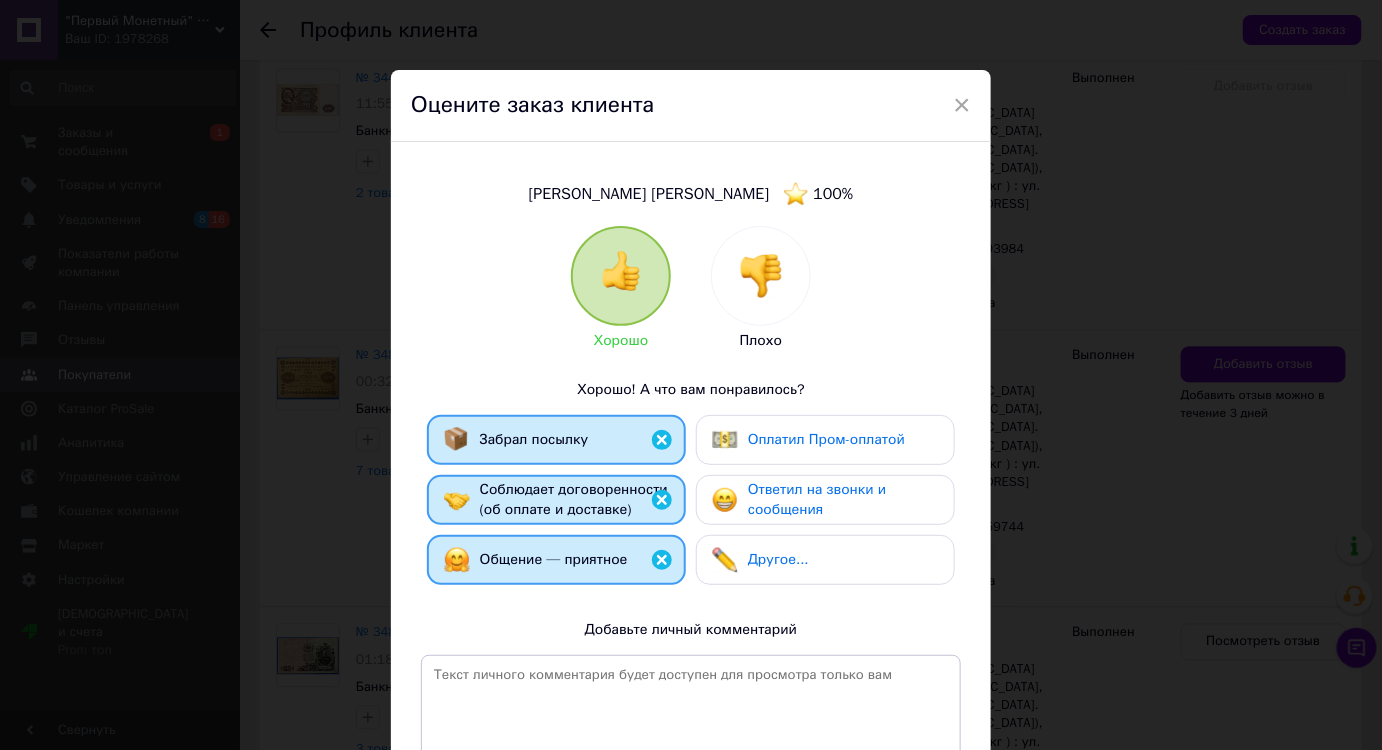 drag, startPoint x: 748, startPoint y: 502, endPoint x: 754, endPoint y: 464, distance: 38.470768 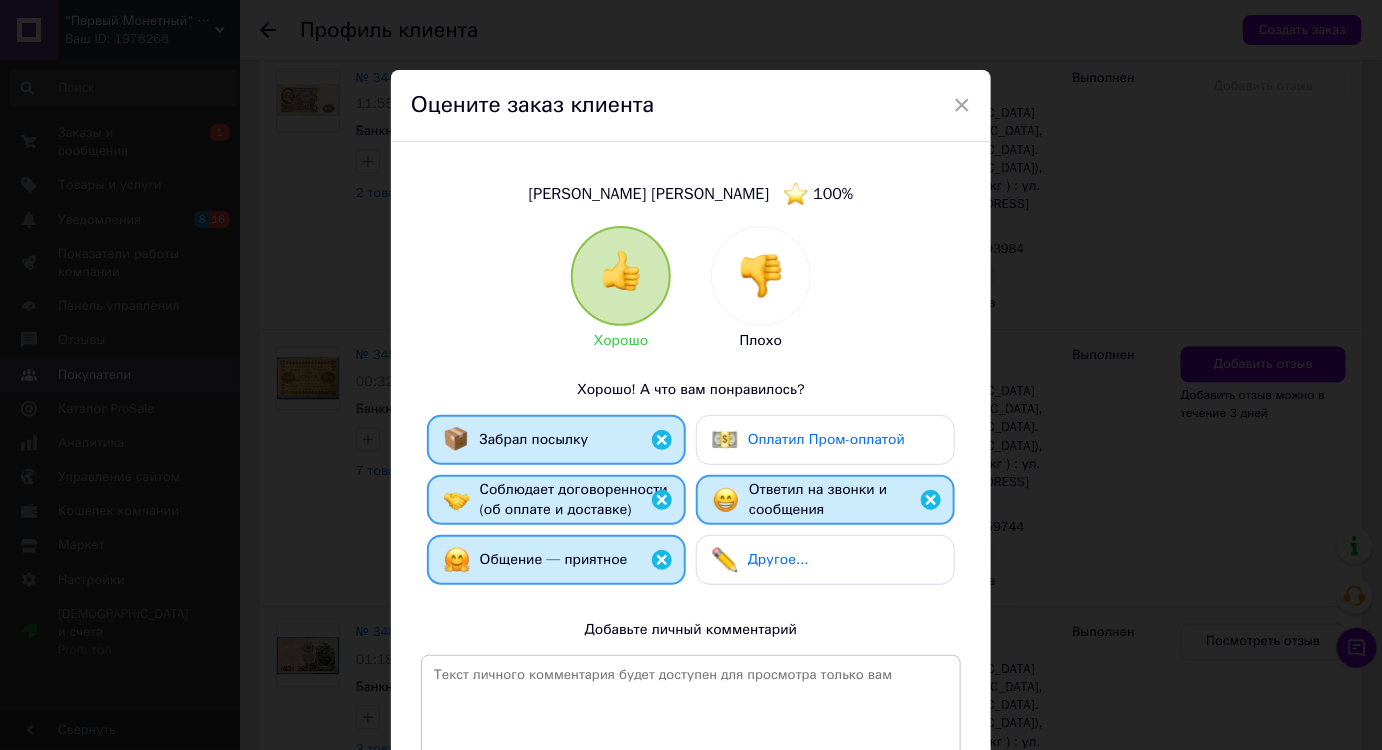 click on "Оплатил Пром-оплатой" at bounding box center [826, 440] 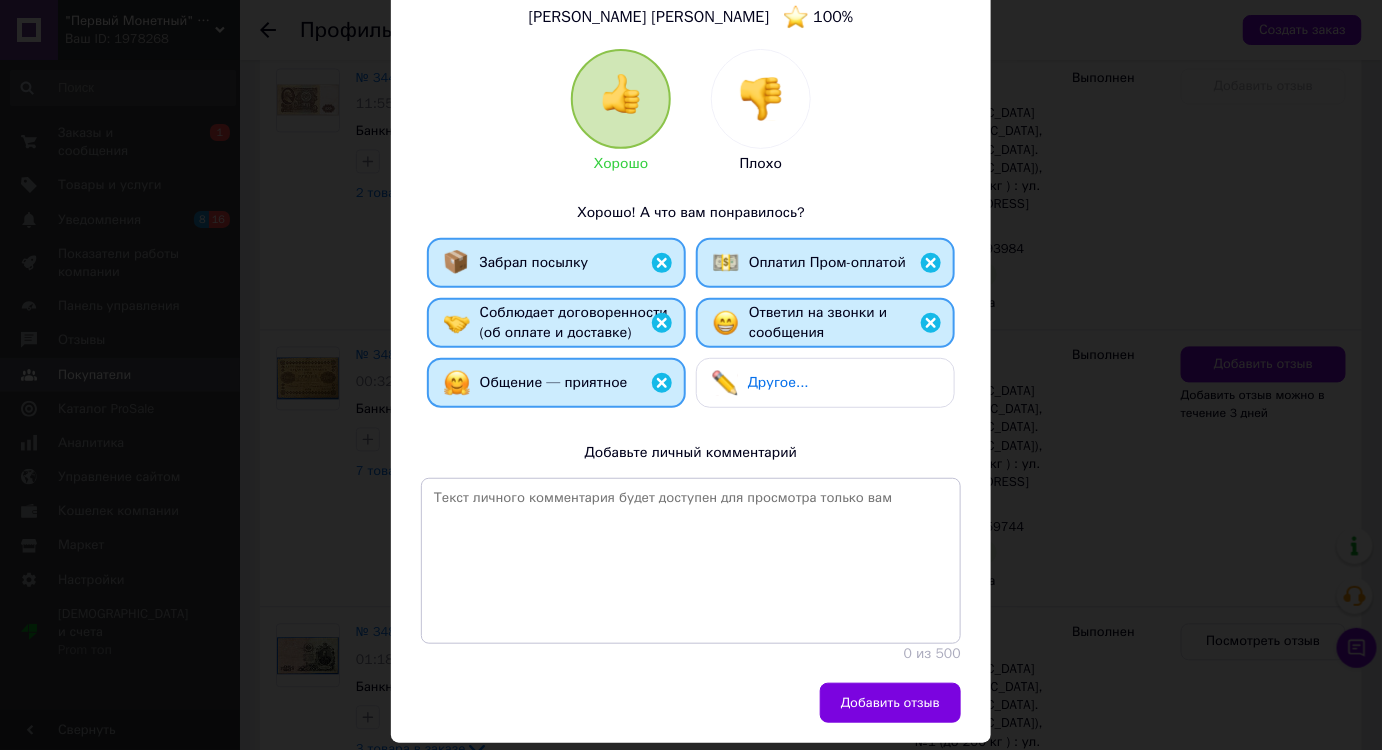 scroll, scrollTop: 181, scrollLeft: 0, axis: vertical 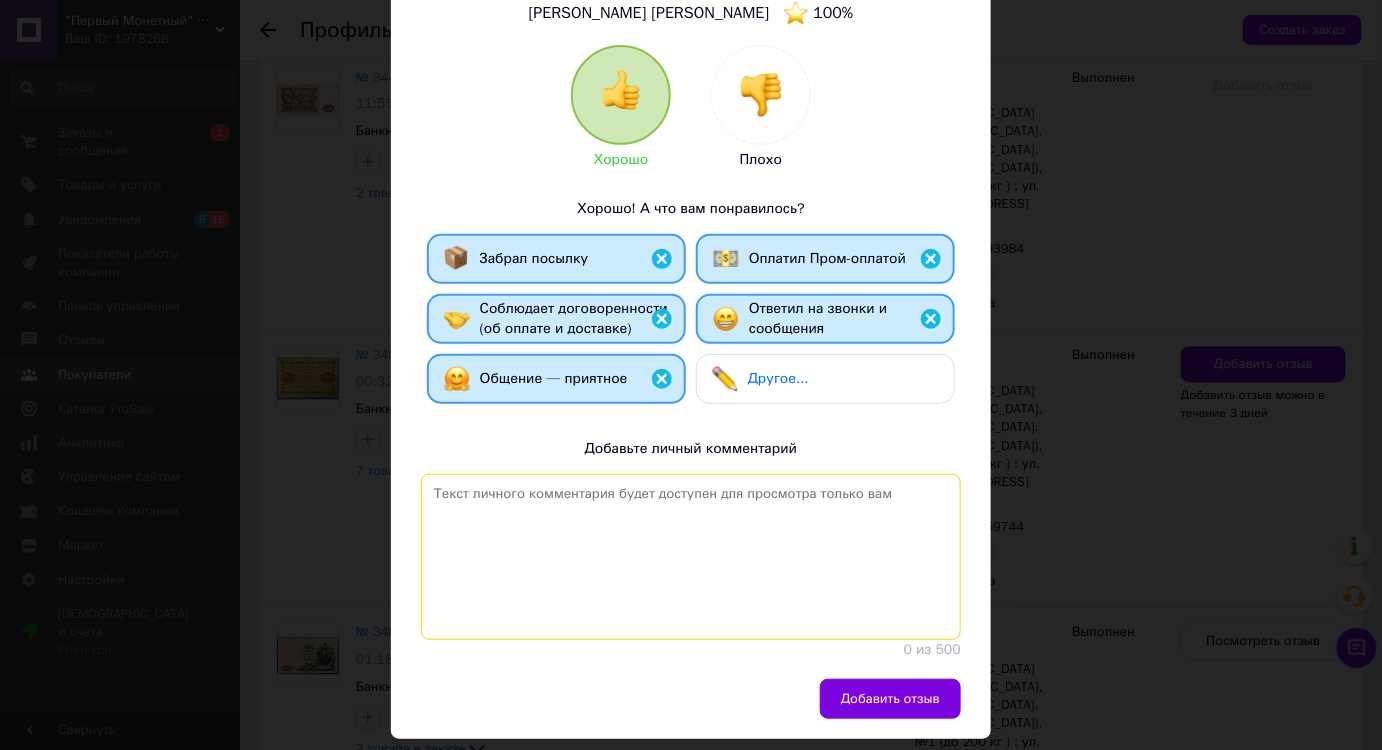 click at bounding box center (691, 557) 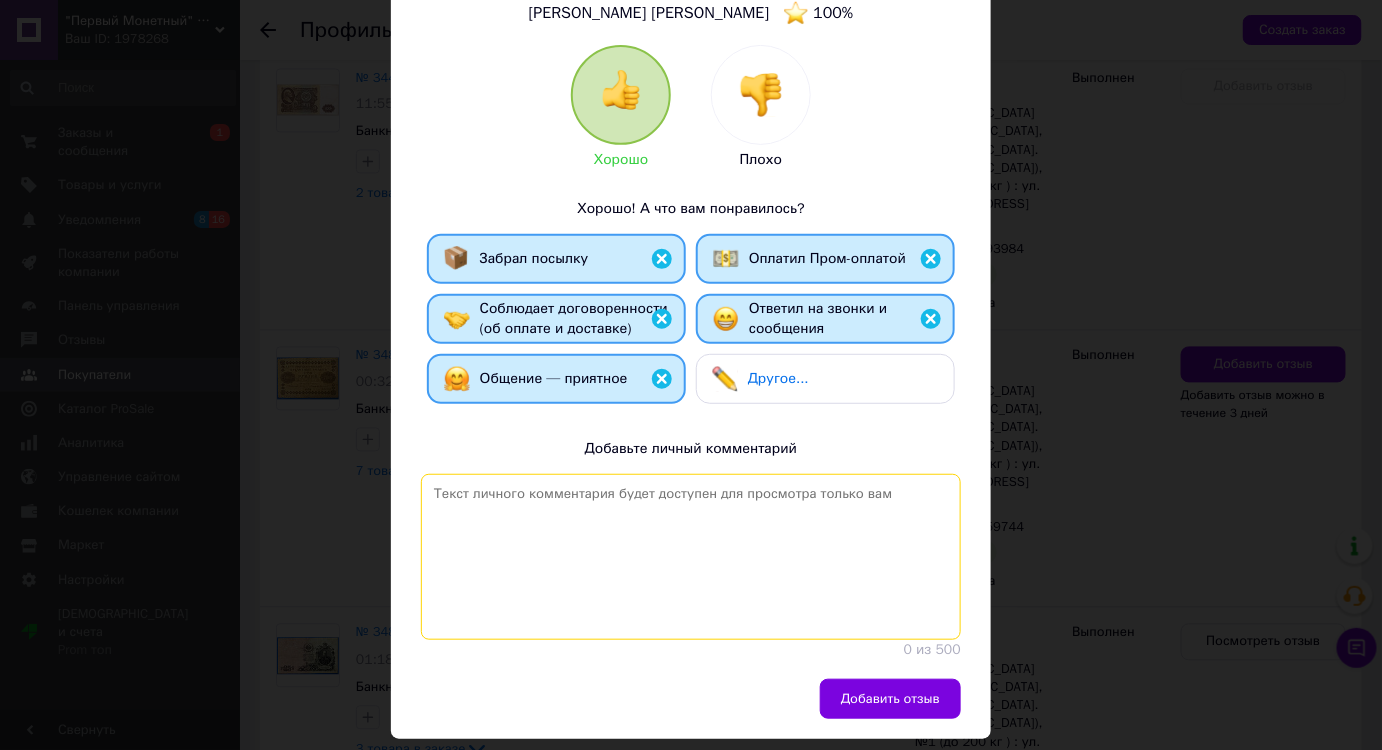 paste on "Дякую за замовлення! Найкращі рекомендації! Будемо завжди раді Вашим замовленням." 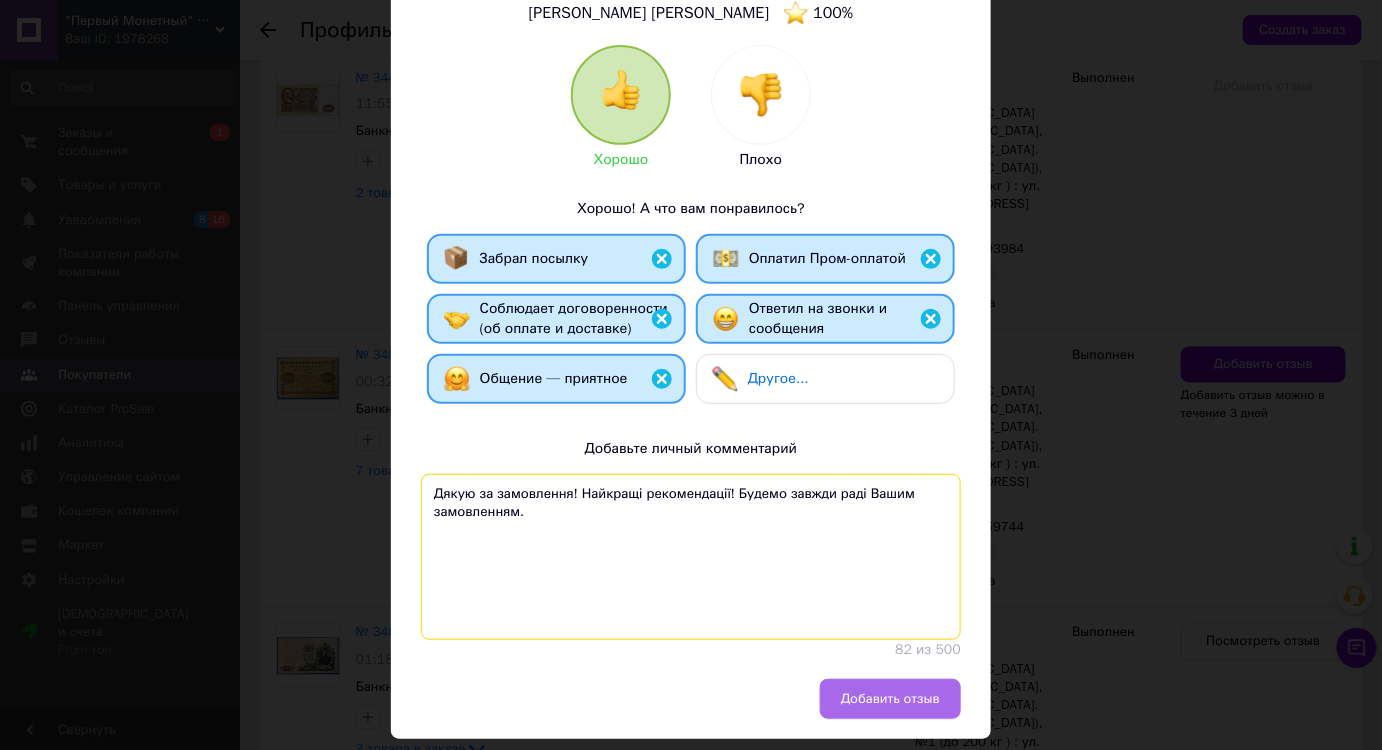 type on "Дякую за замовлення! Найкращі рекомендації! Будемо завжди раді Вашим замовленням." 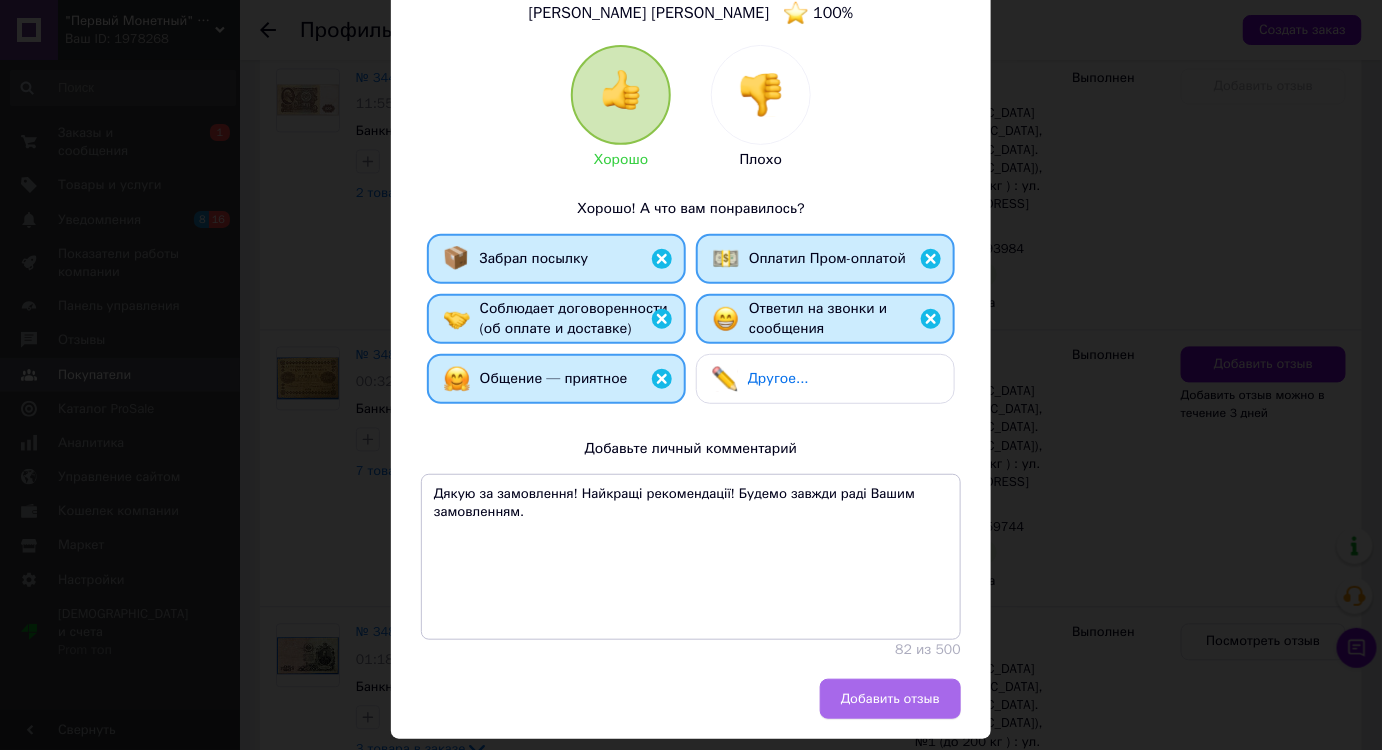 click on "Добавить отзыв" at bounding box center (890, 699) 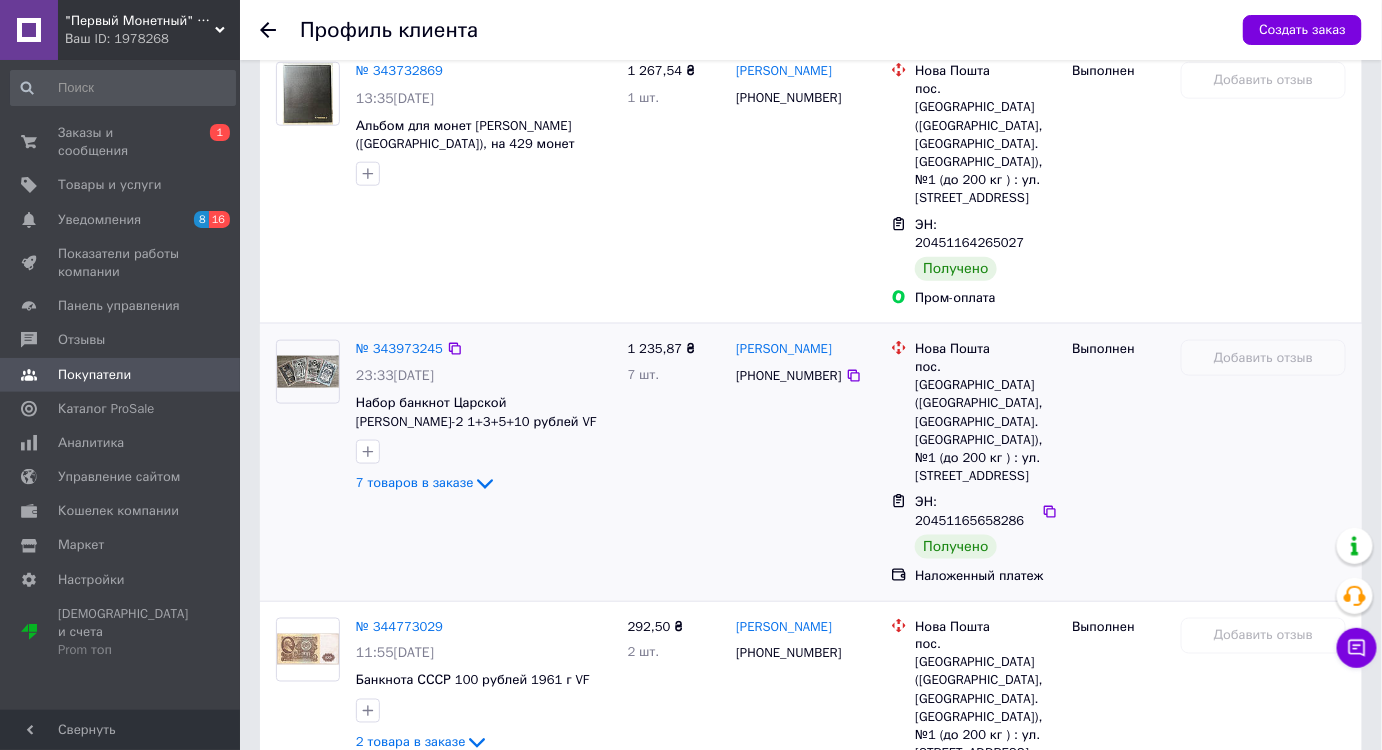 scroll, scrollTop: 636, scrollLeft: 0, axis: vertical 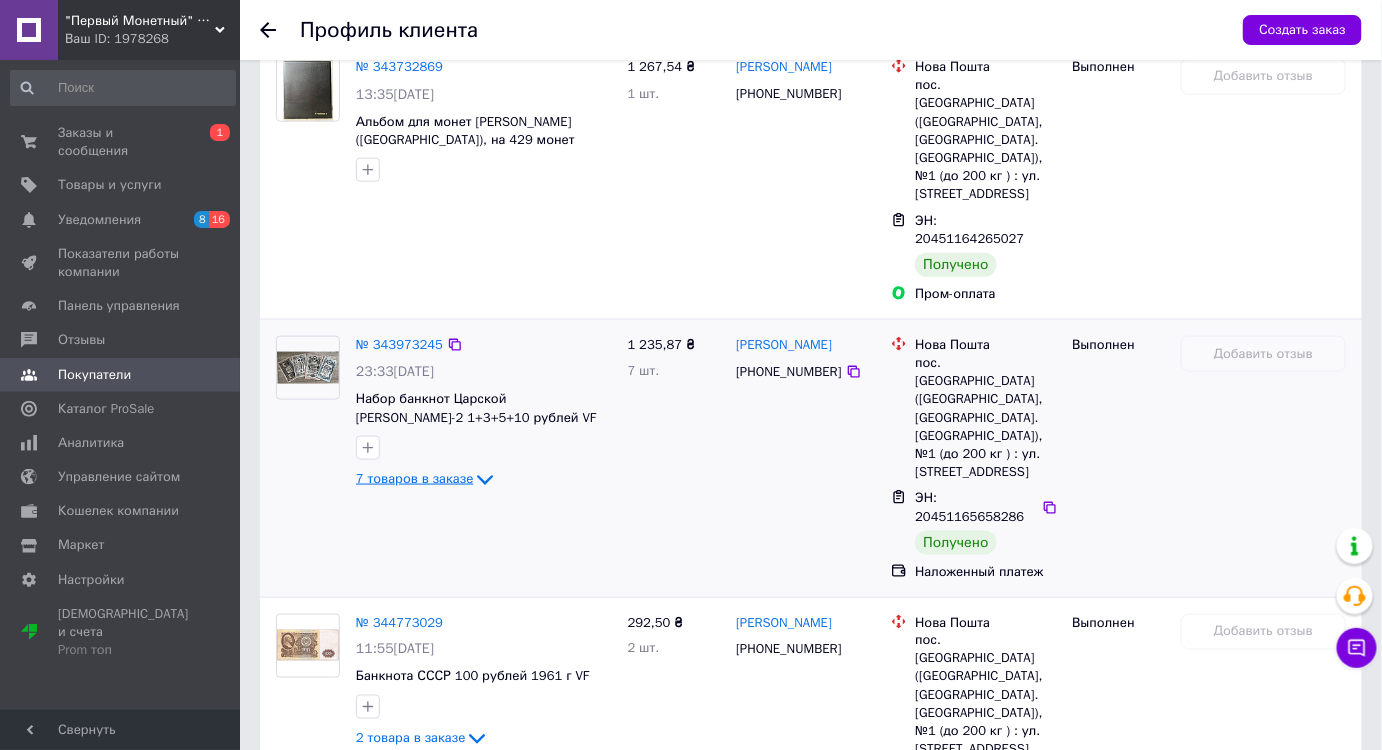 click on "7 товаров в заказе" at bounding box center (414, 478) 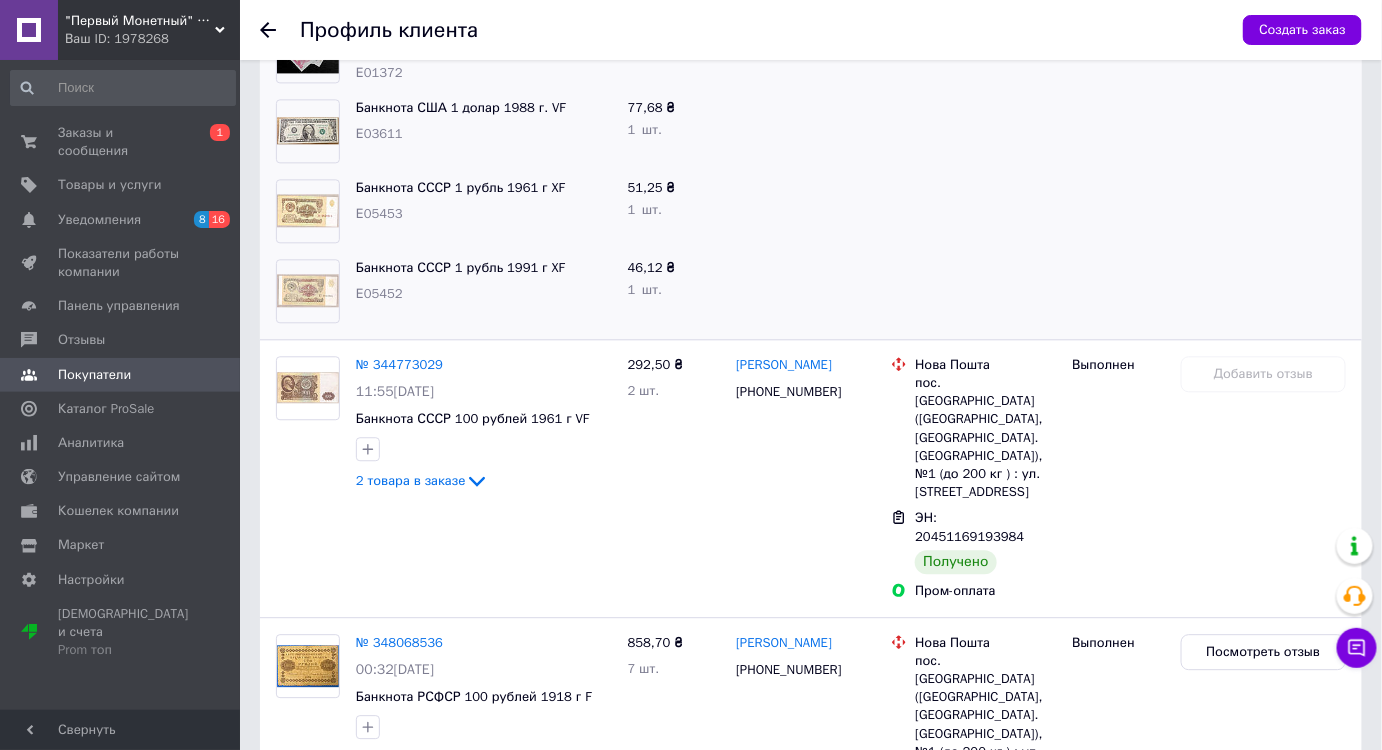 scroll, scrollTop: 1818, scrollLeft: 0, axis: vertical 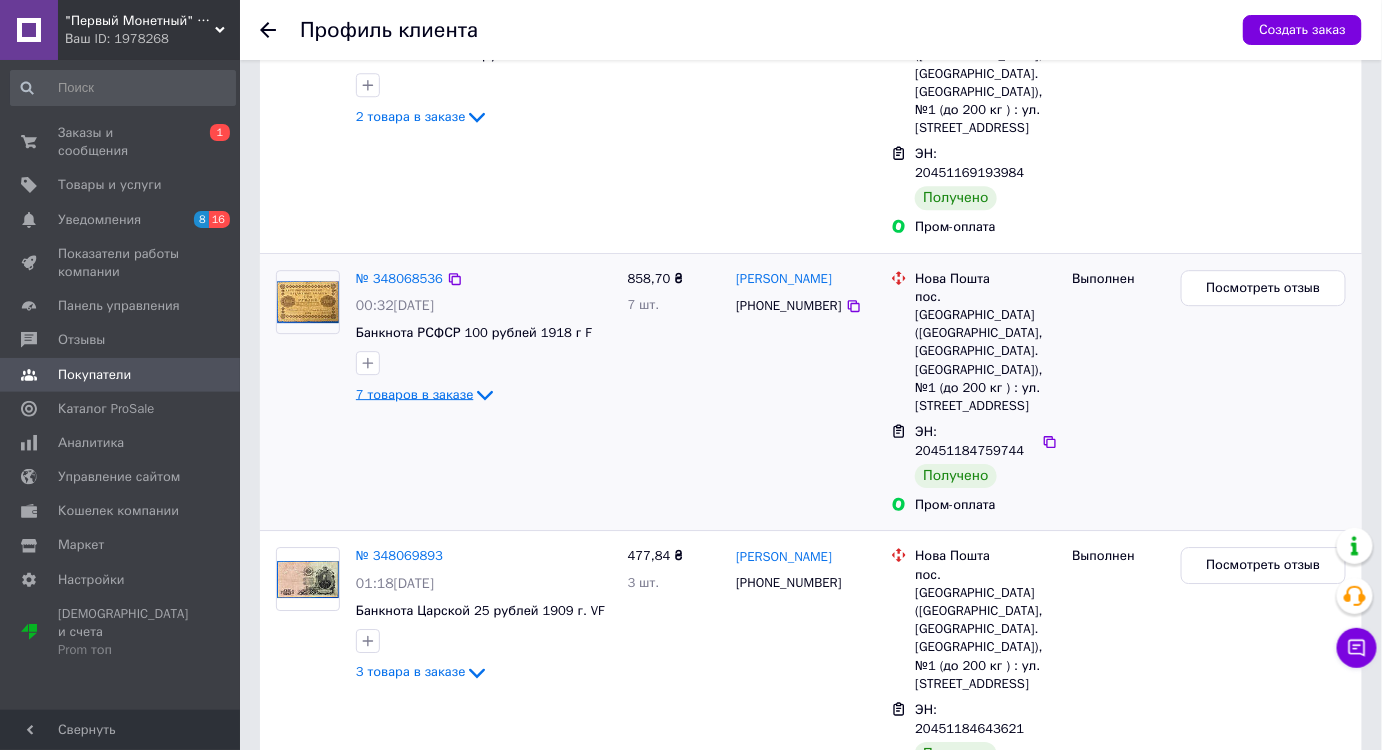 click on "7 товаров в заказе" at bounding box center (414, 393) 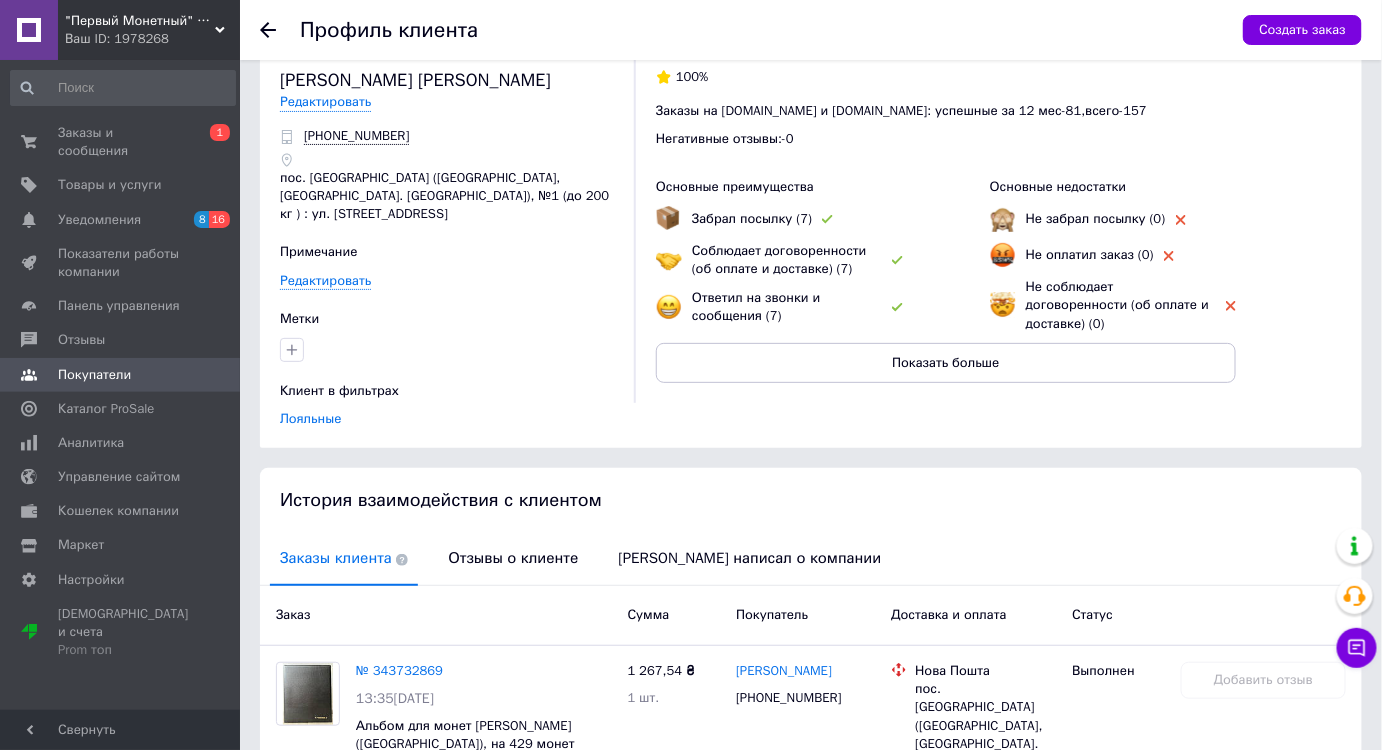 scroll, scrollTop: 0, scrollLeft: 0, axis: both 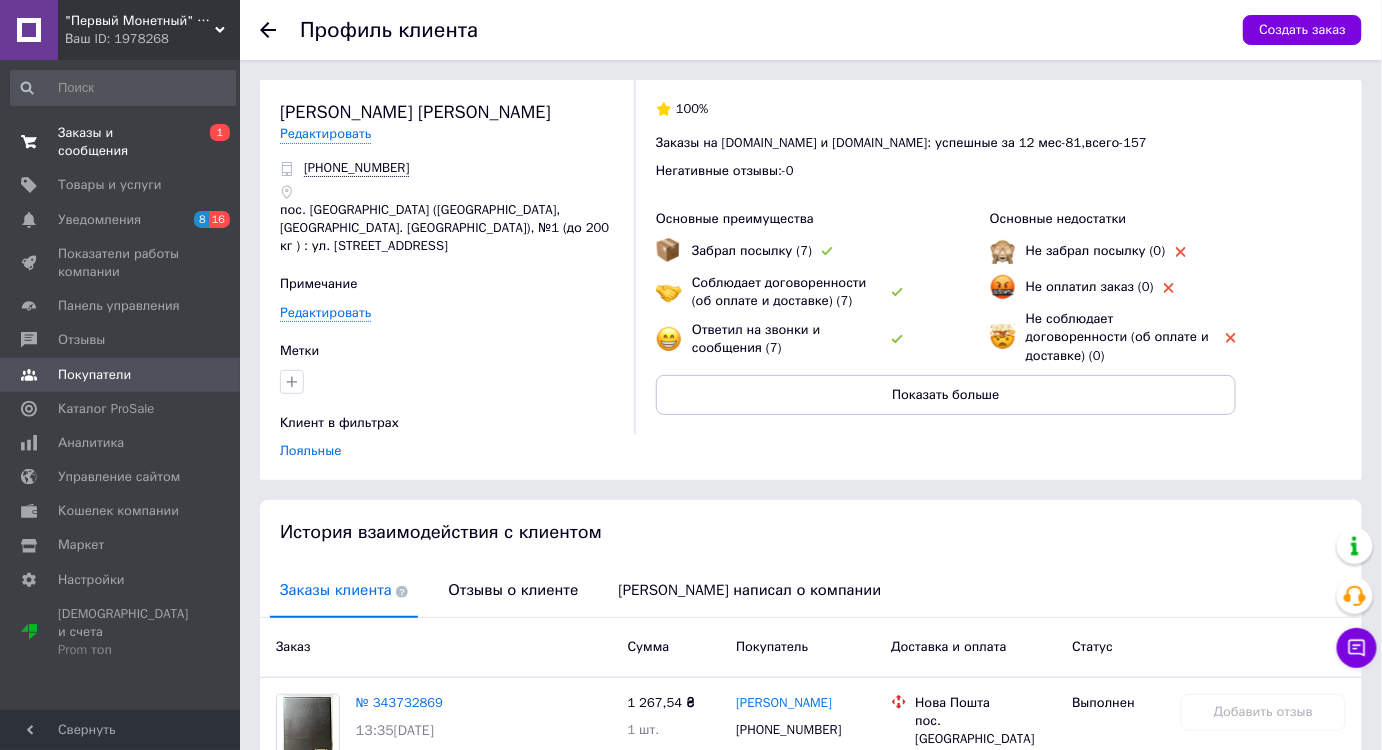 click on "Заказы и сообщения" at bounding box center [121, 142] 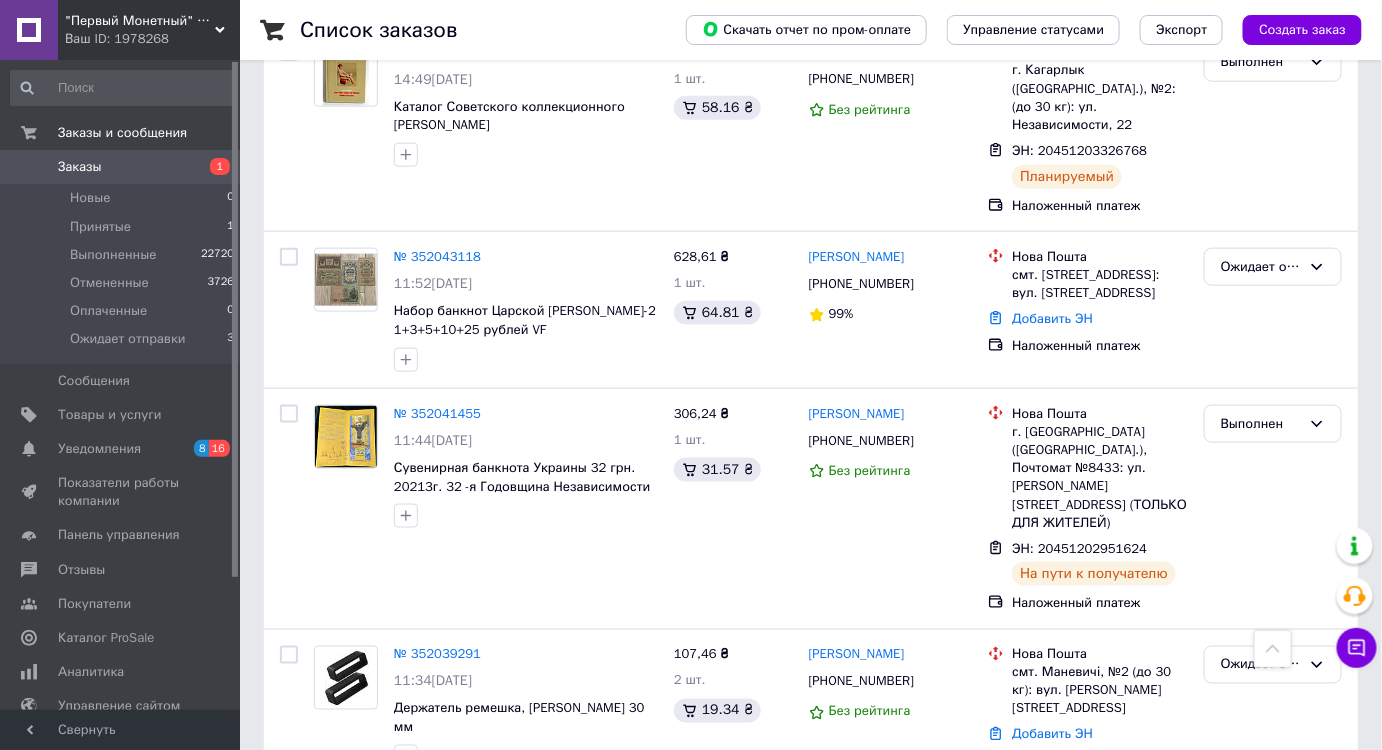 scroll, scrollTop: 727, scrollLeft: 0, axis: vertical 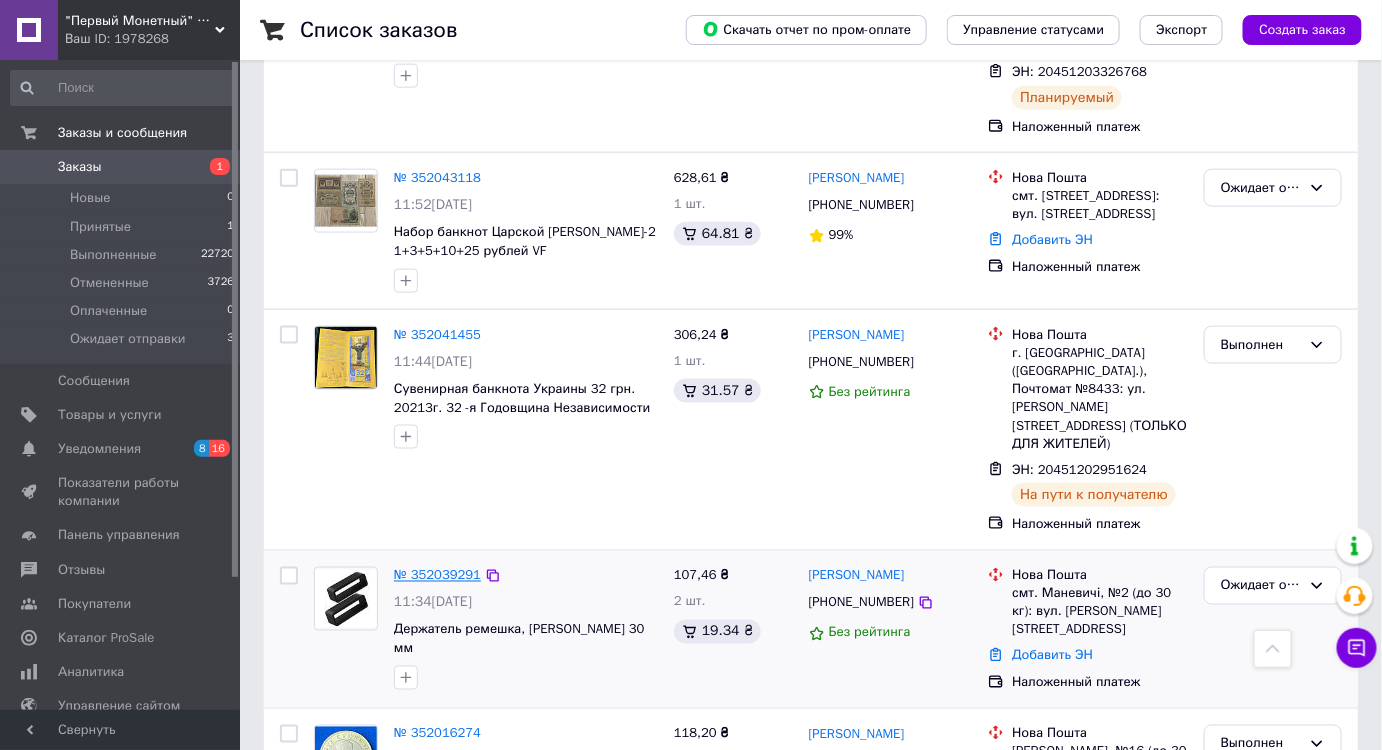 click on "№ 352039291" at bounding box center (437, 575) 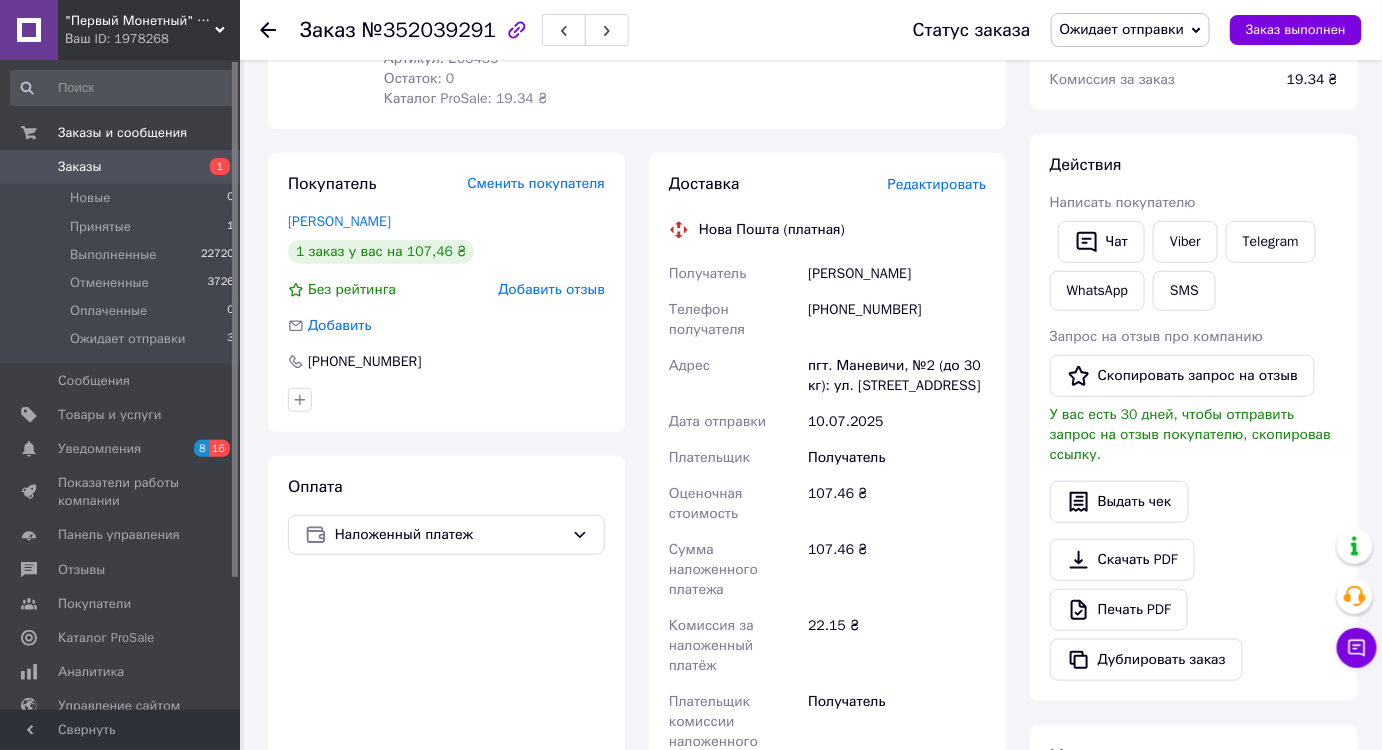 scroll, scrollTop: 0, scrollLeft: 0, axis: both 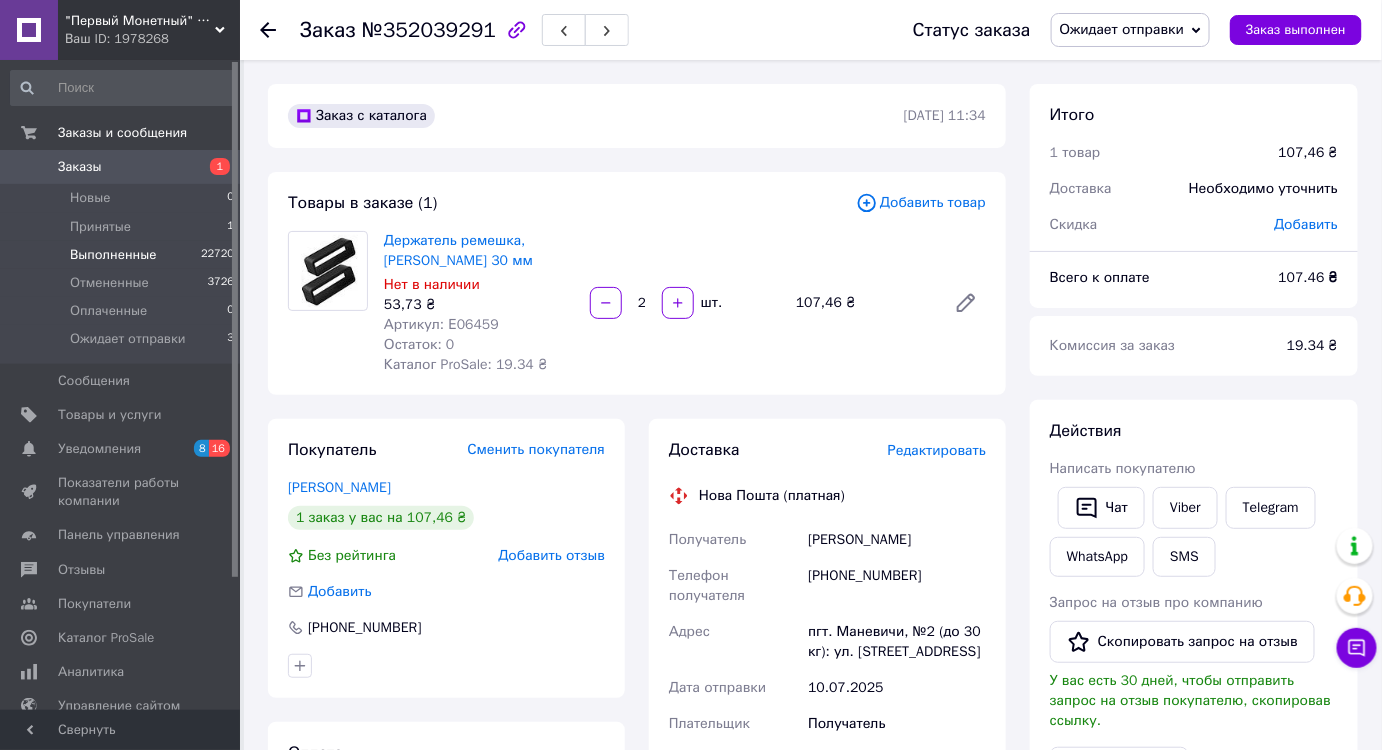 click on "Выполненные" at bounding box center [113, 255] 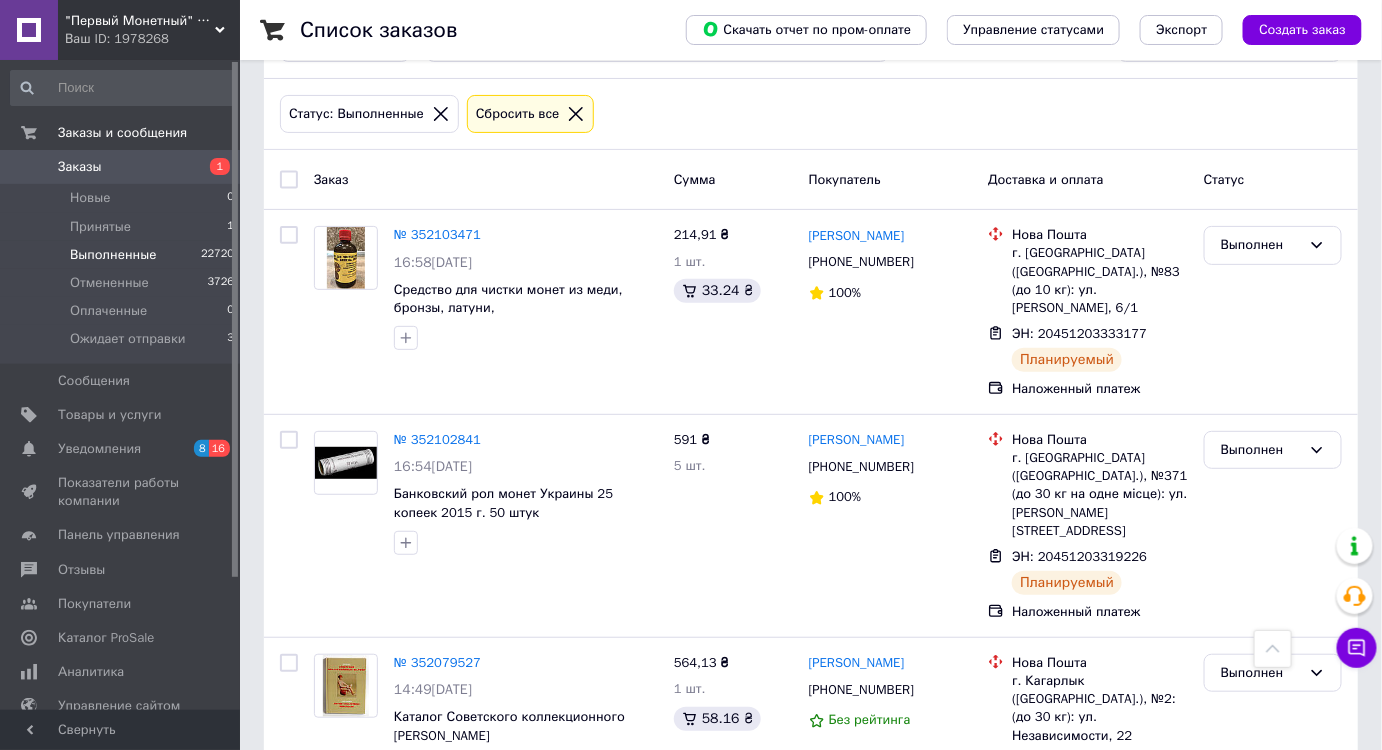 scroll, scrollTop: 0, scrollLeft: 0, axis: both 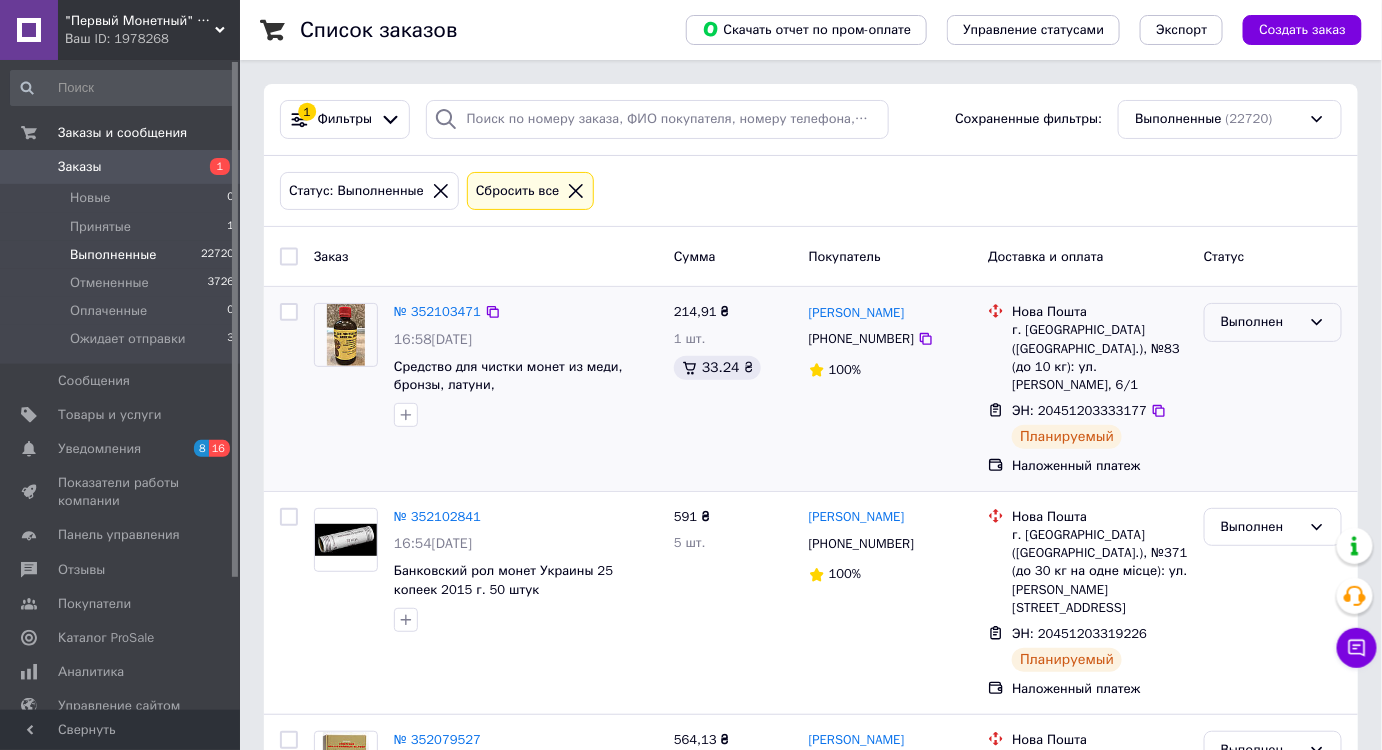 click 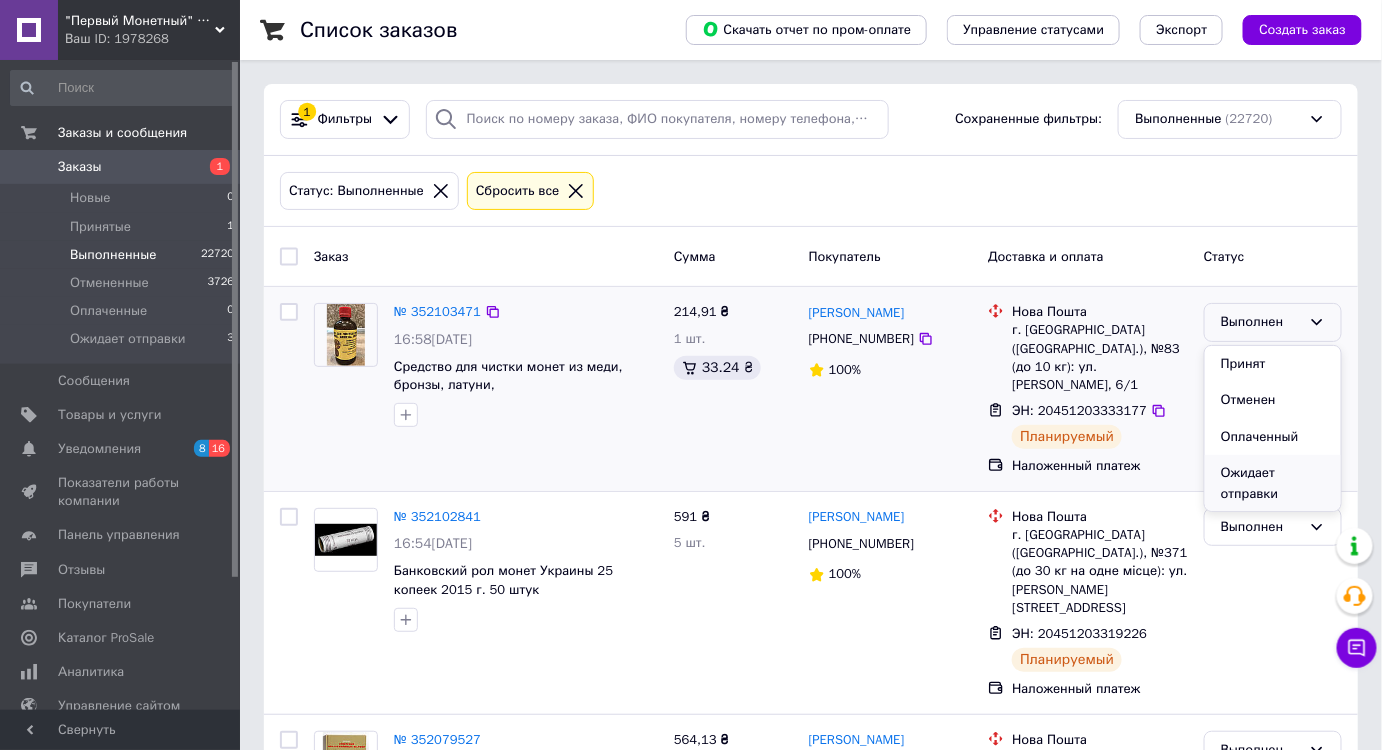 click on "Ожидает отправки" at bounding box center [1273, 483] 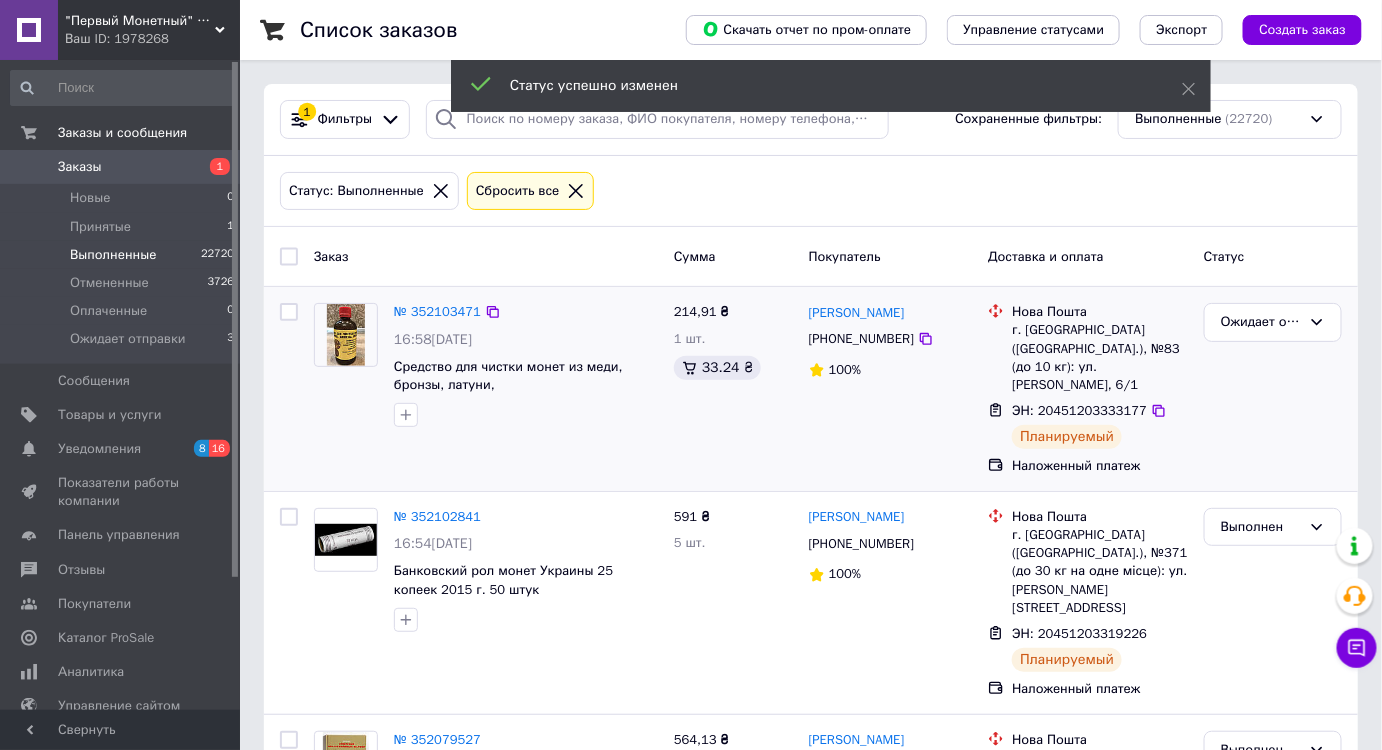 click on "№ 352103471" at bounding box center [437, 311] 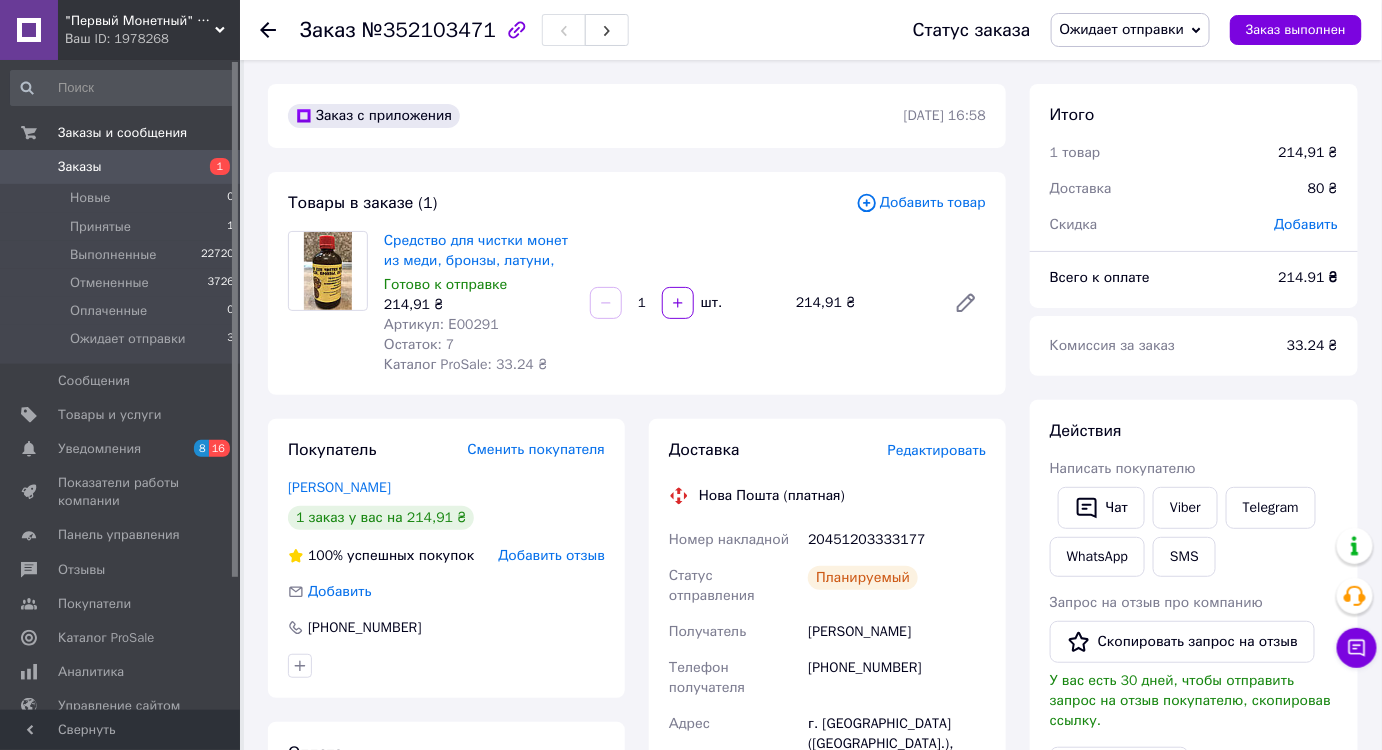 click on "Редактировать" at bounding box center [937, 450] 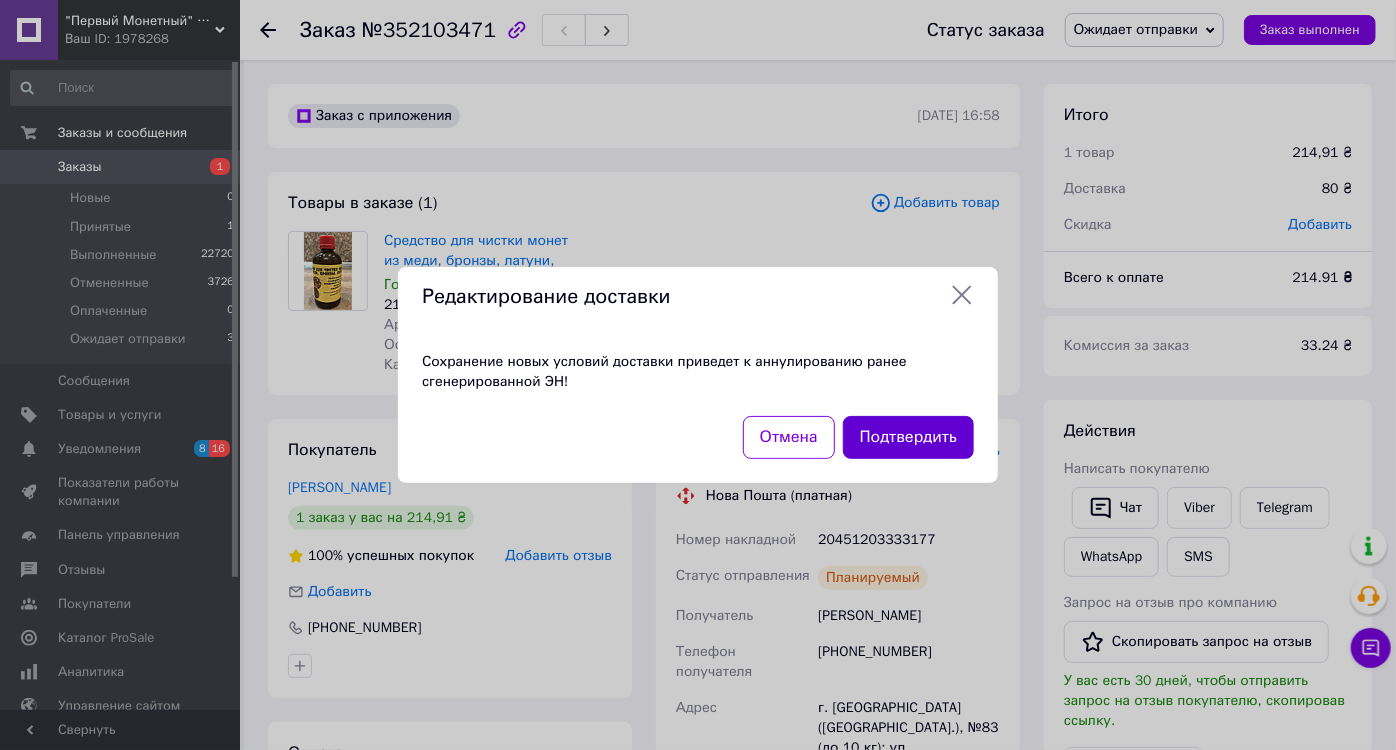 click on "Подтвердить" at bounding box center [908, 437] 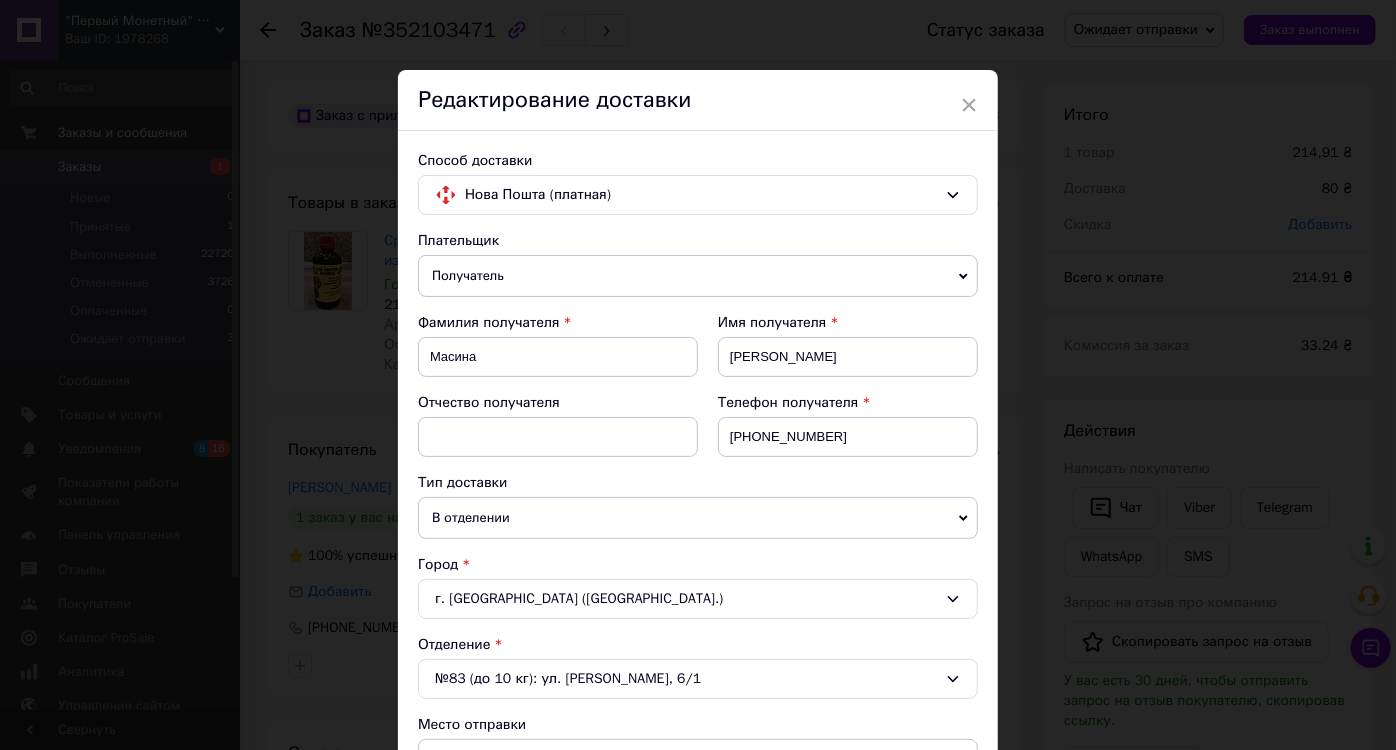 click on "Получатель" at bounding box center [698, 276] 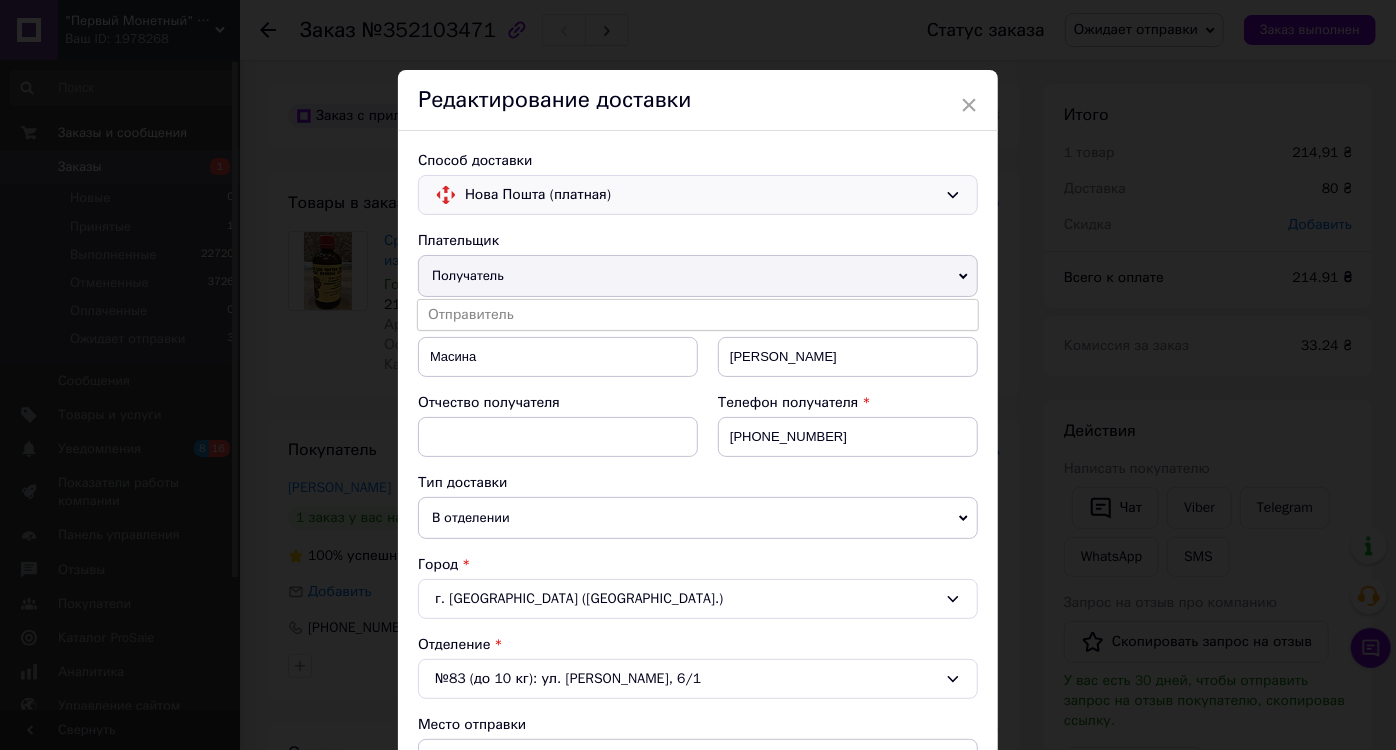 click 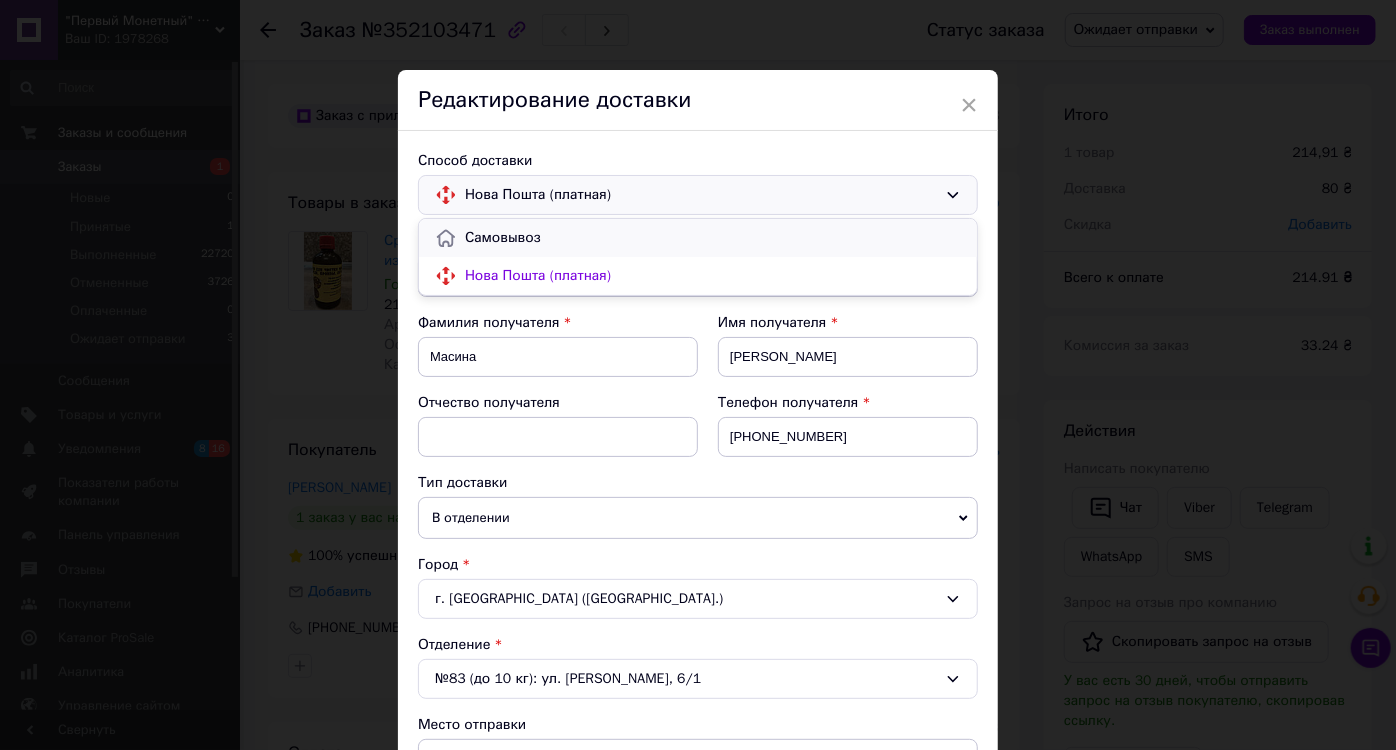 click on "Самовывоз" at bounding box center [713, 238] 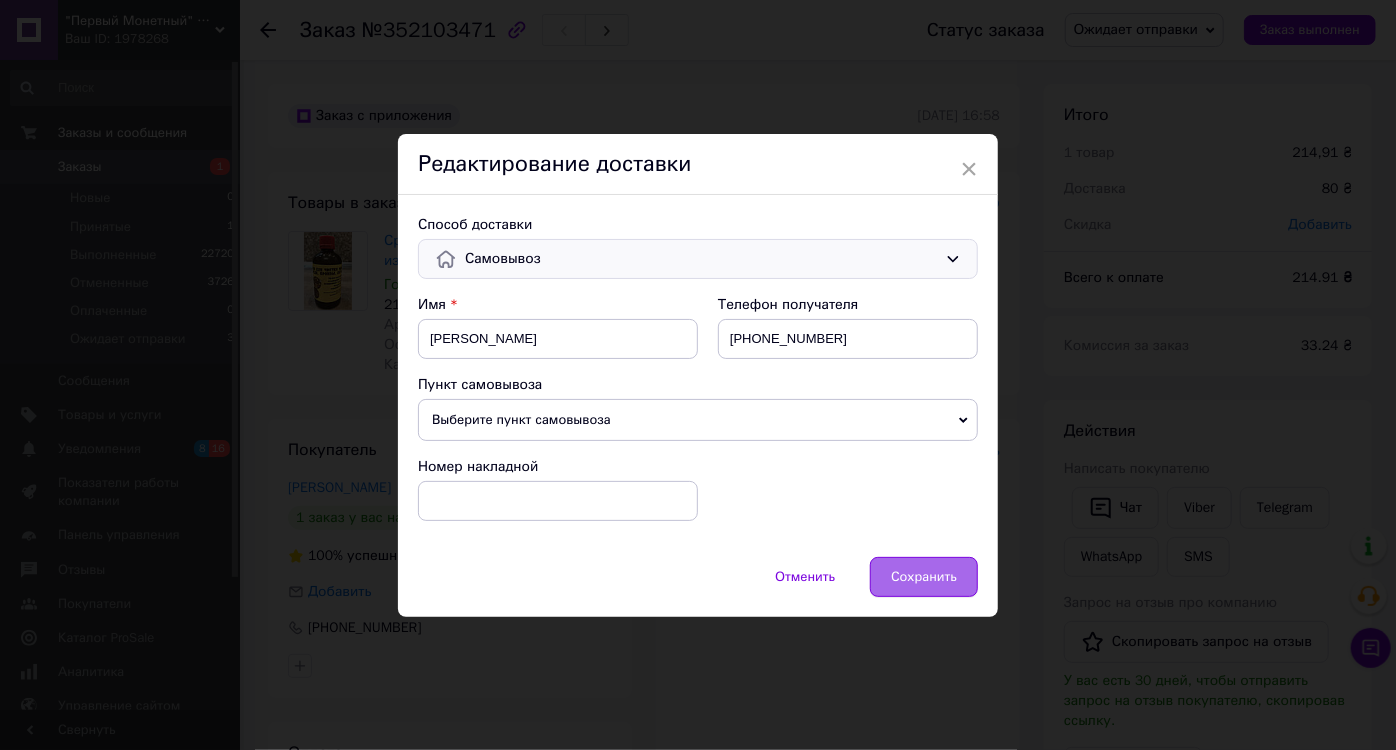 click on "Сохранить" at bounding box center [924, 577] 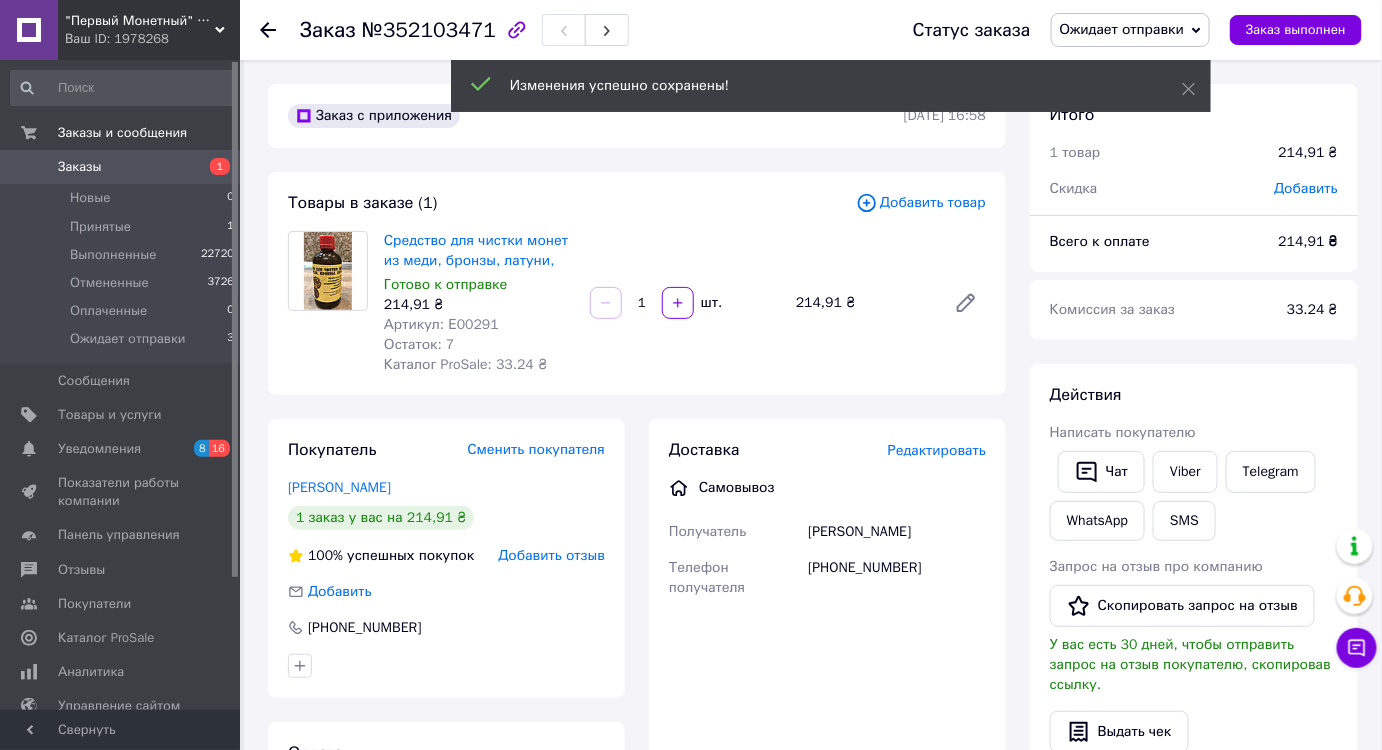 scroll, scrollTop: 90, scrollLeft: 0, axis: vertical 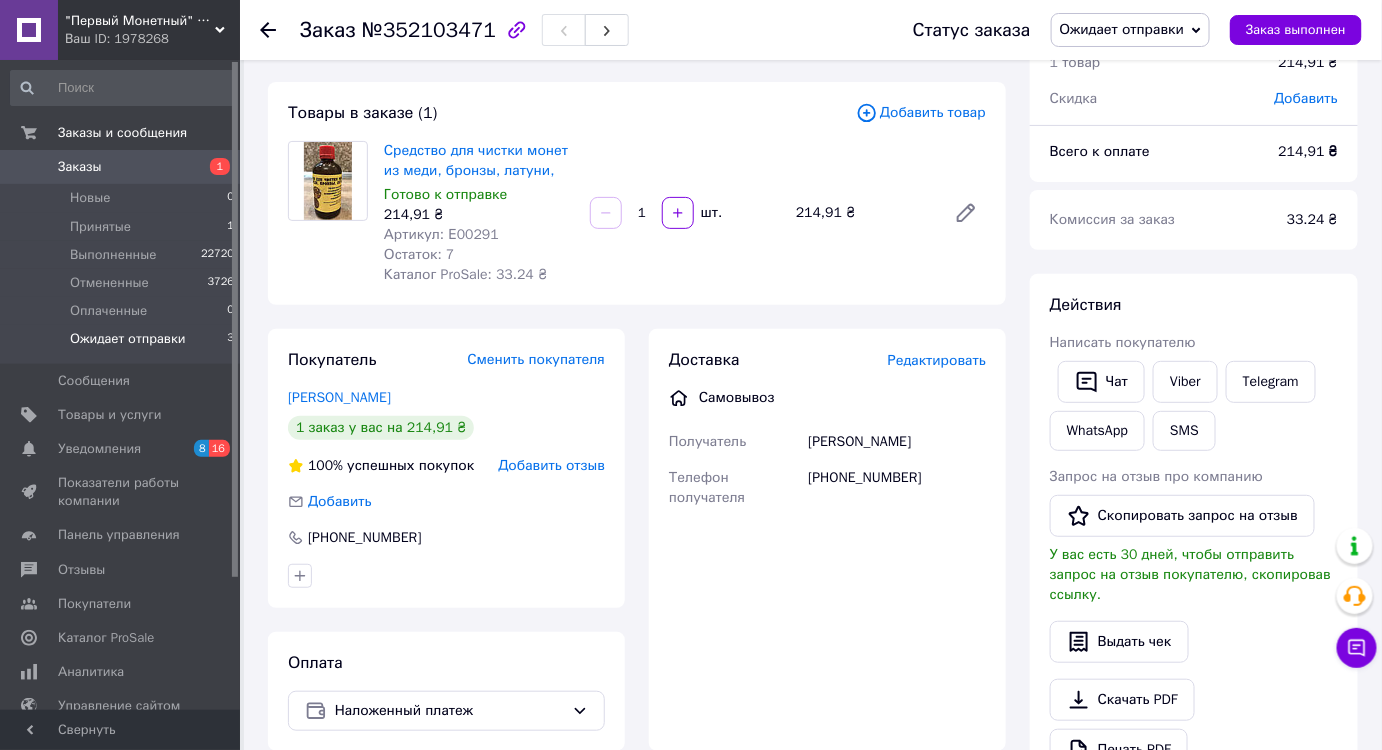 click on "Ожидает отправки" at bounding box center (128, 339) 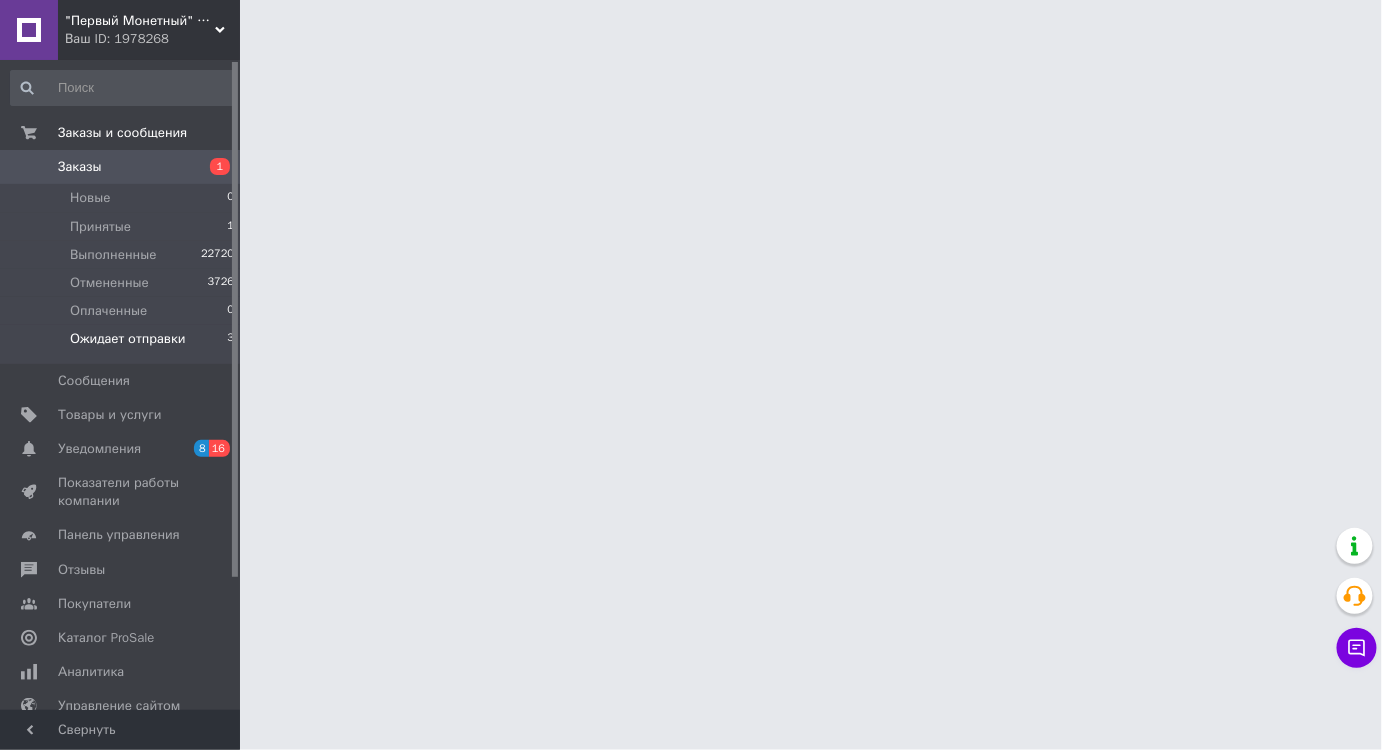 scroll, scrollTop: 0, scrollLeft: 0, axis: both 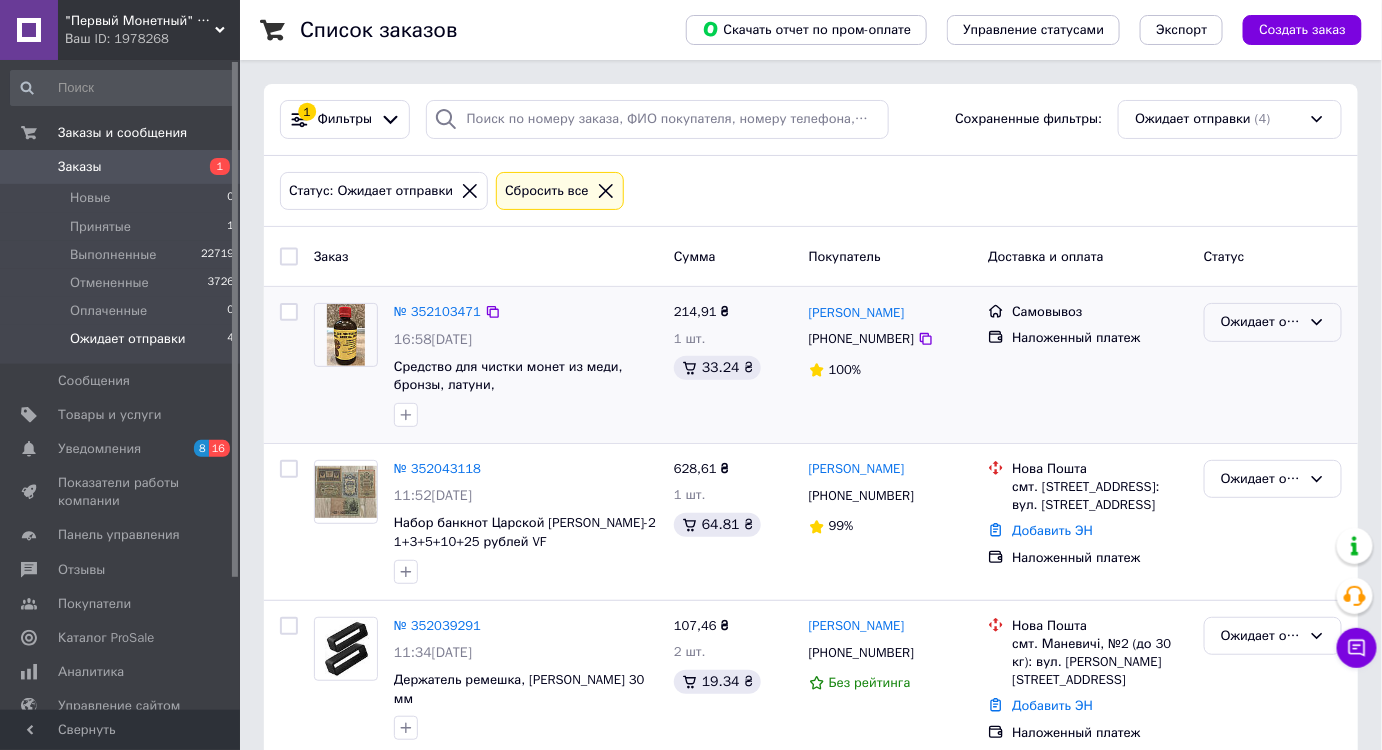 click 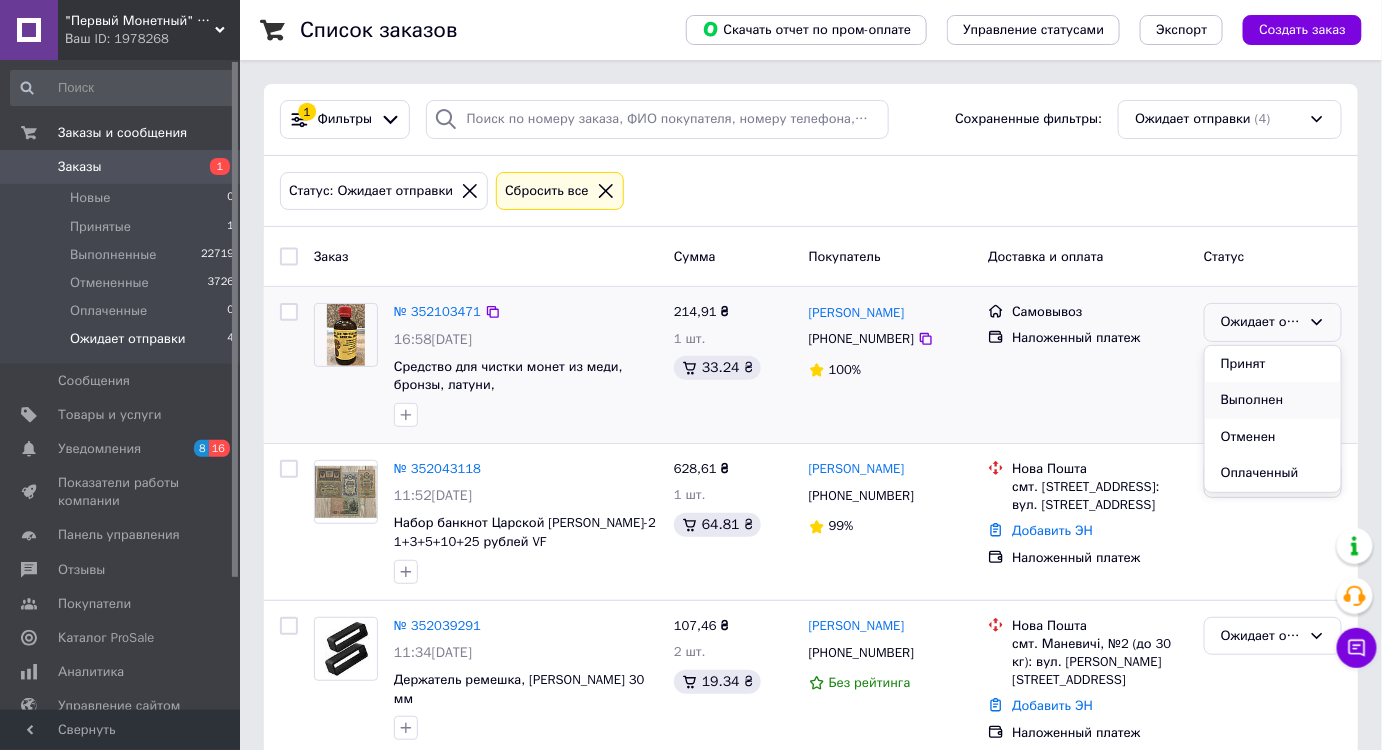 click on "Выполнен" at bounding box center [1273, 400] 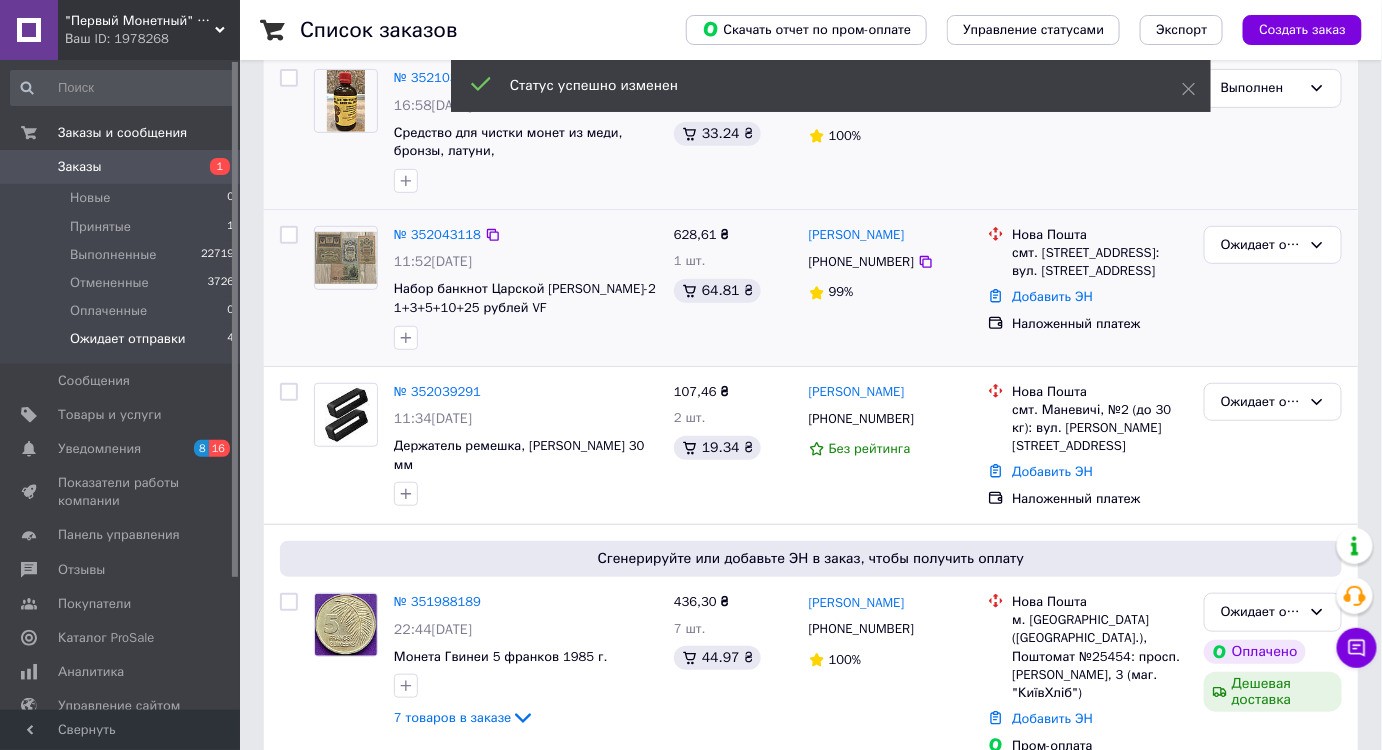 scroll, scrollTop: 240, scrollLeft: 0, axis: vertical 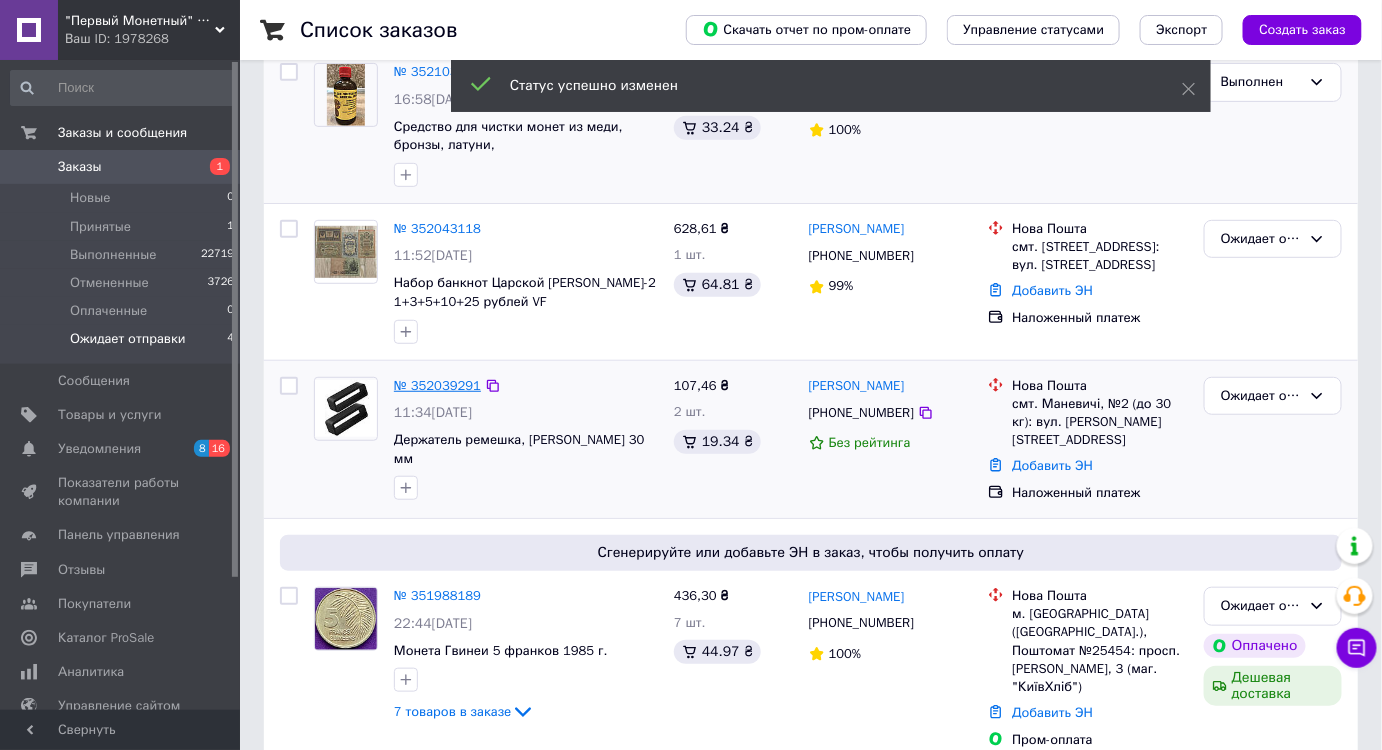 click on "№ 352039291" at bounding box center (437, 385) 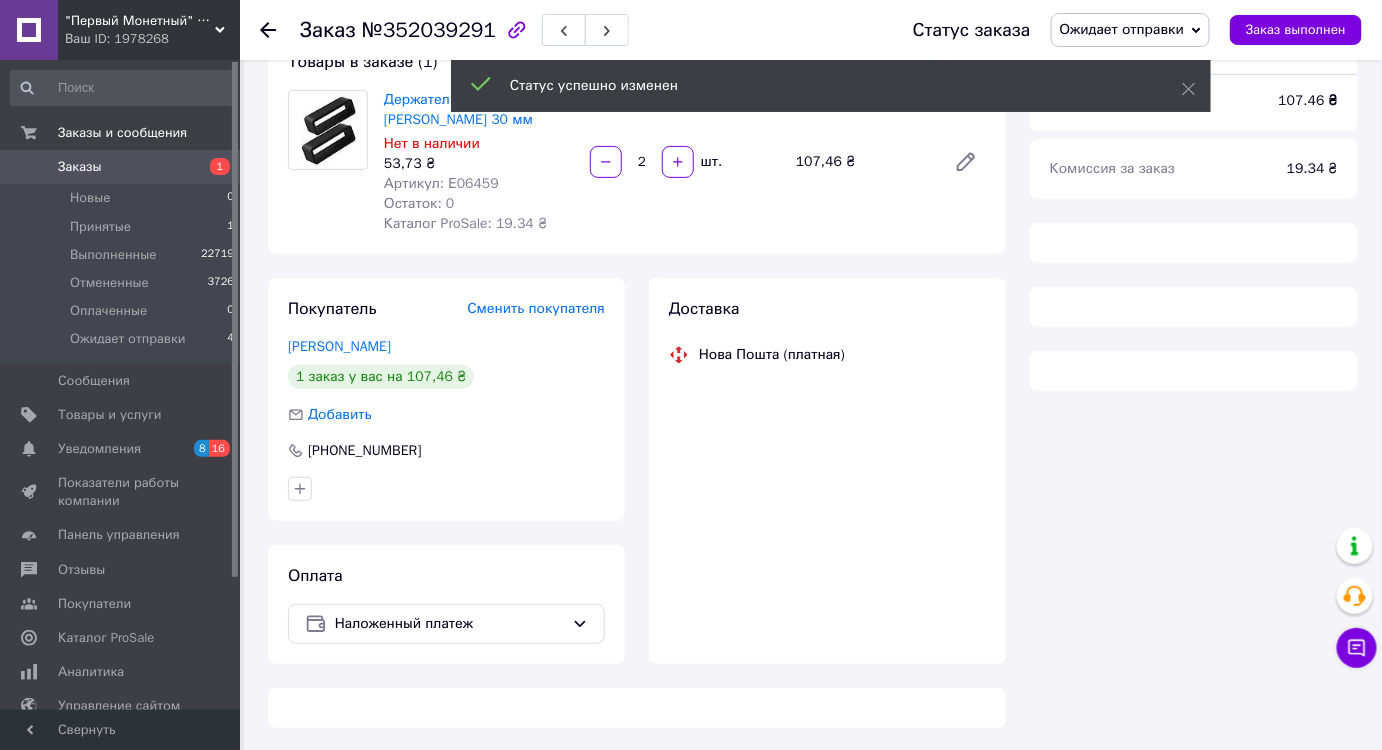 scroll, scrollTop: 240, scrollLeft: 0, axis: vertical 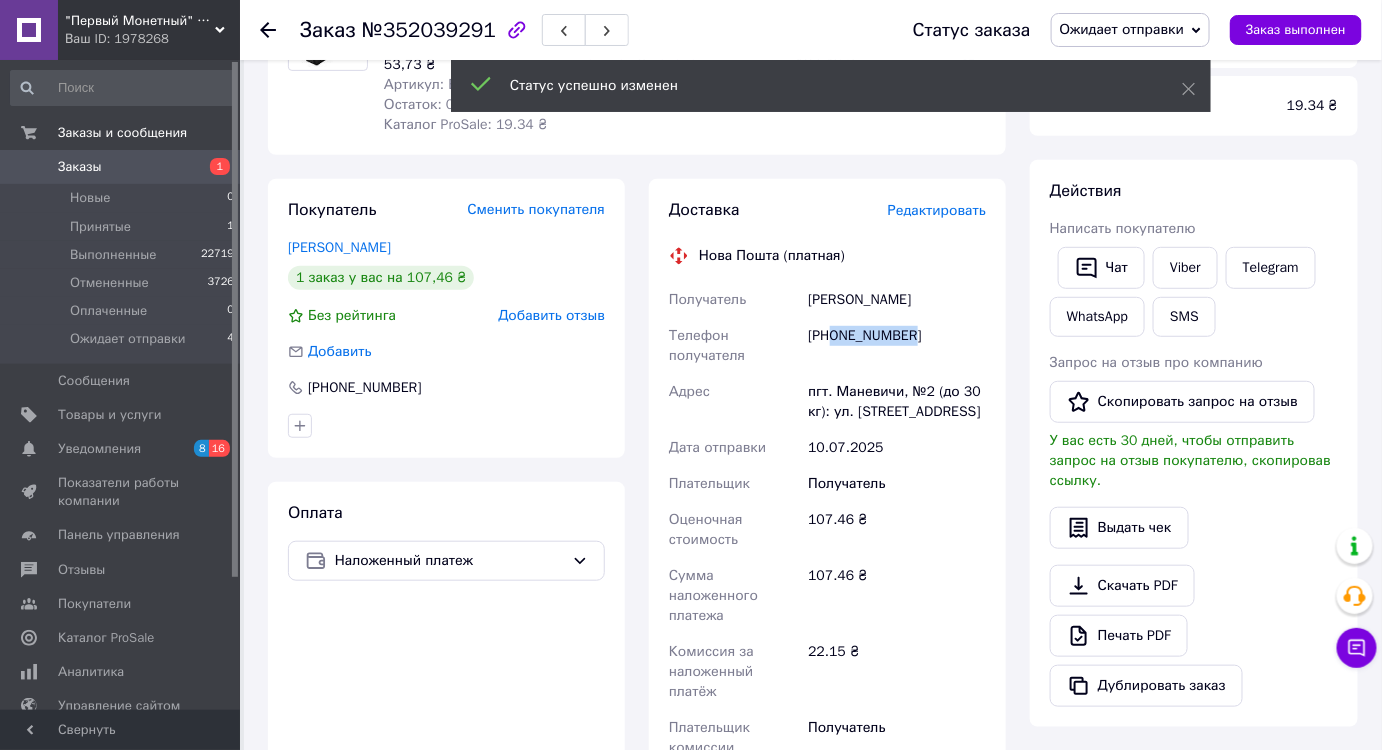 drag, startPoint x: 925, startPoint y: 336, endPoint x: 834, endPoint y: 338, distance: 91.02197 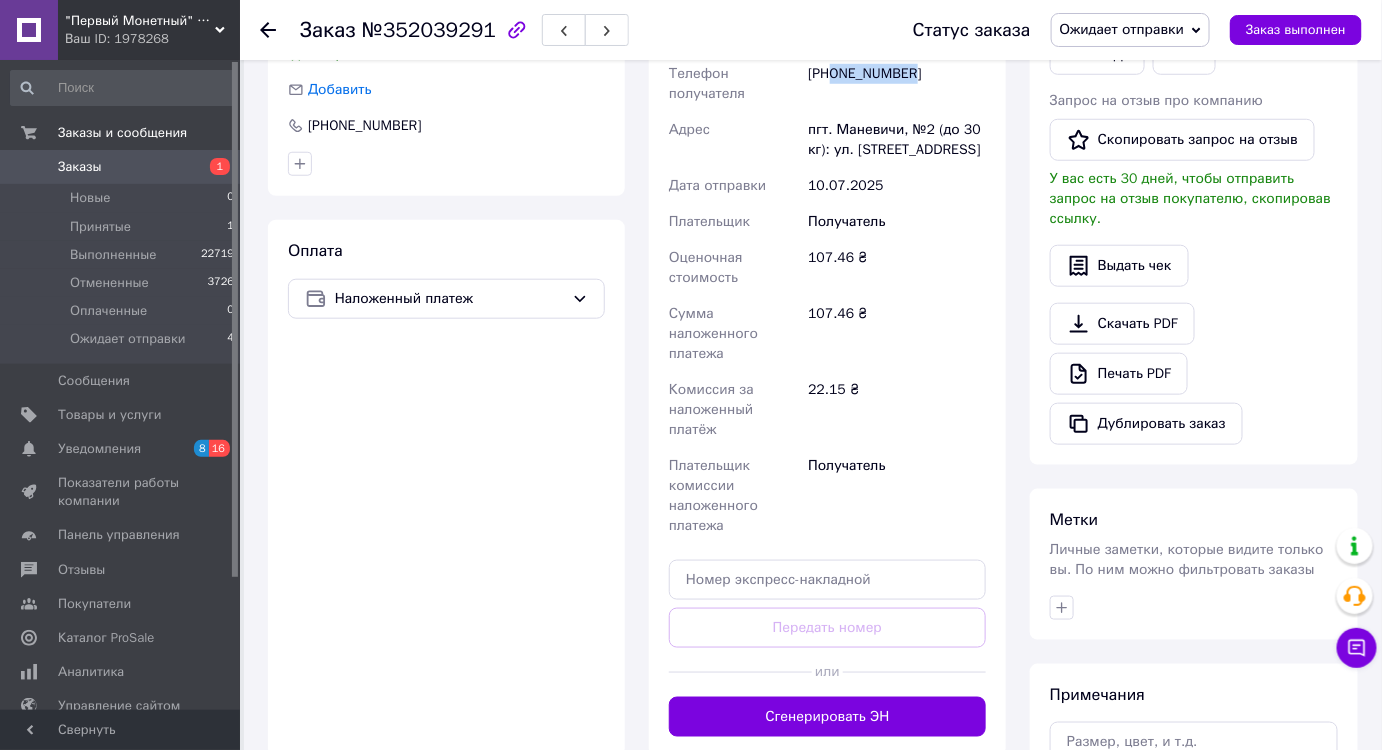 scroll, scrollTop: 512, scrollLeft: 0, axis: vertical 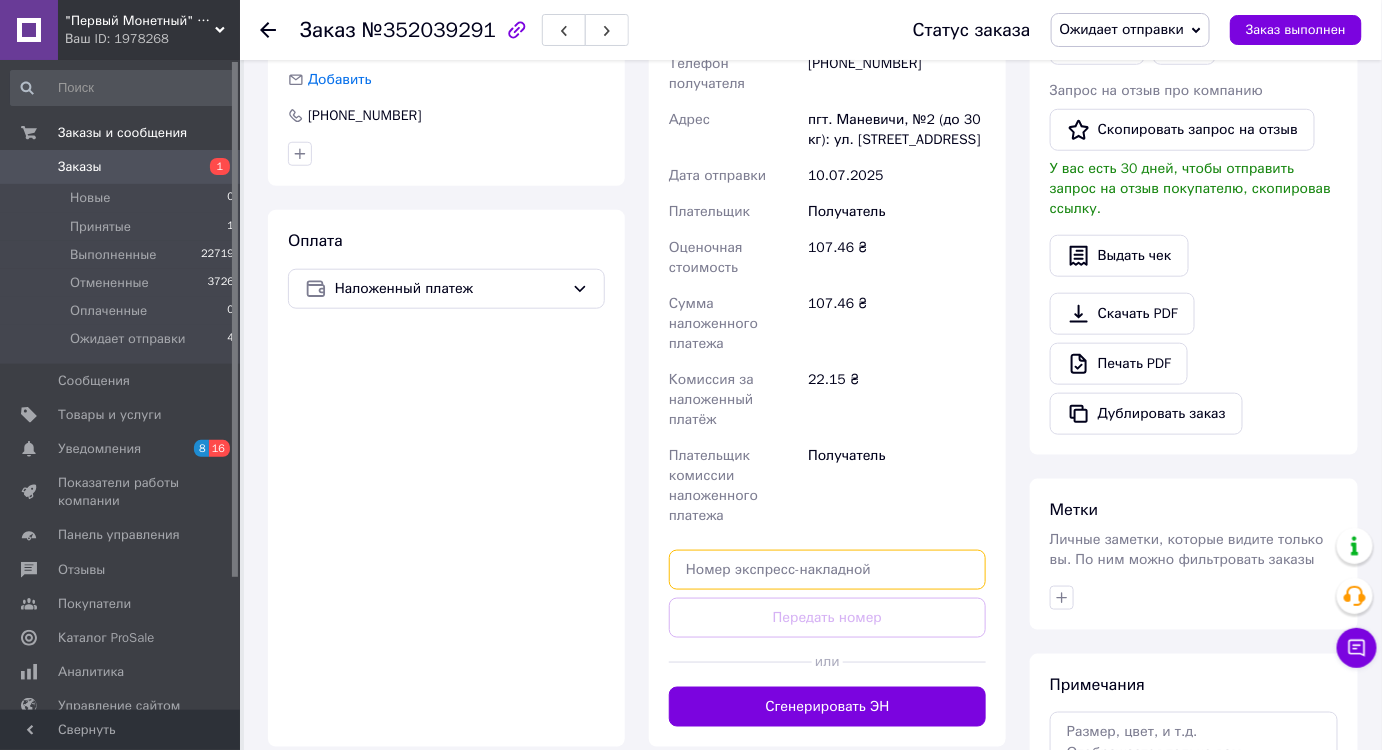 paste on "20451203366253" 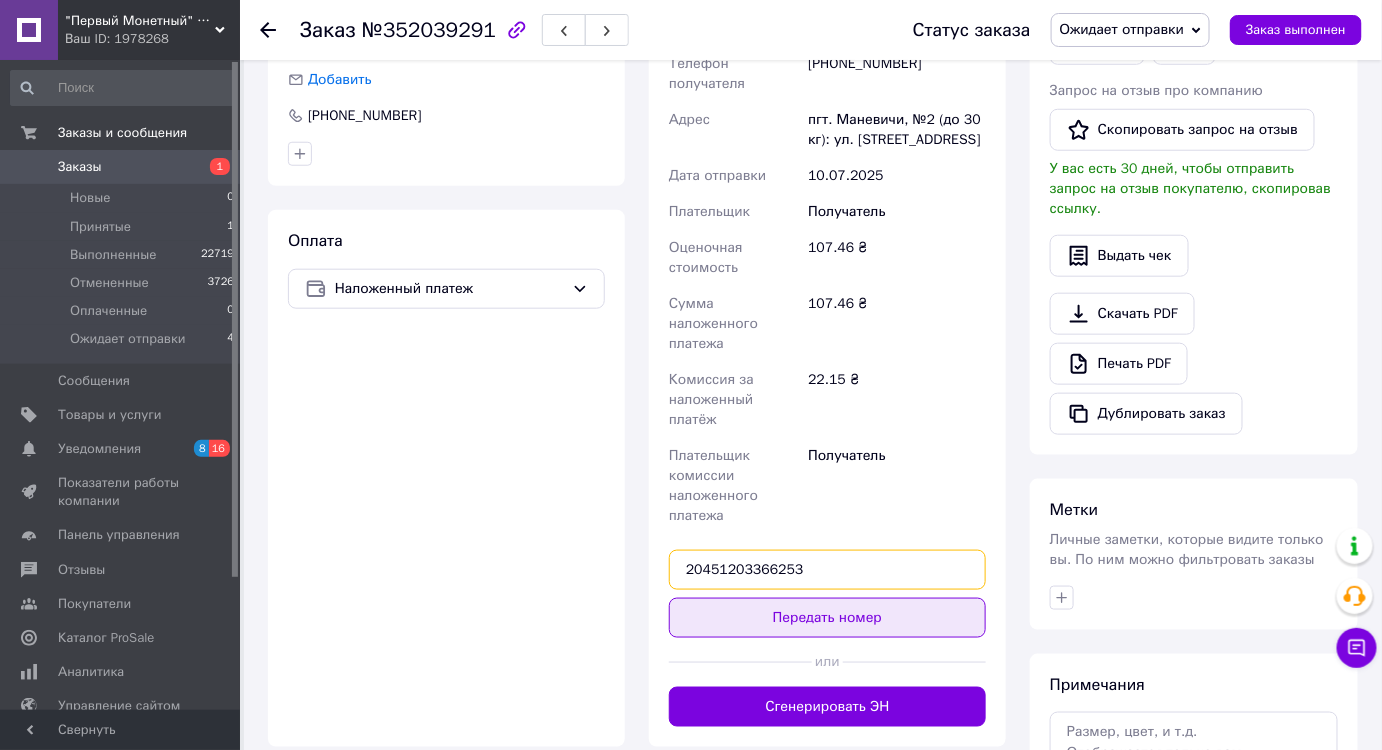 type on "20451203366253" 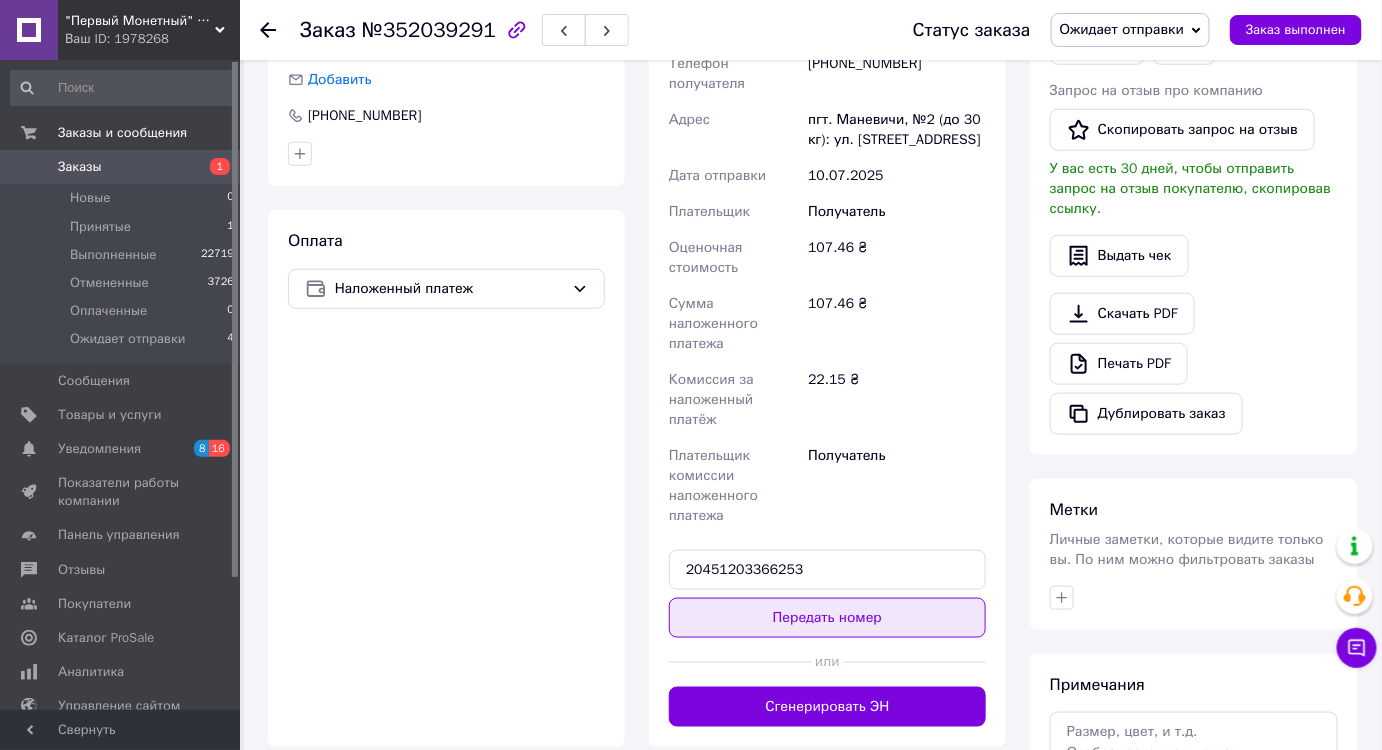 click on "Передать номер" at bounding box center (827, 618) 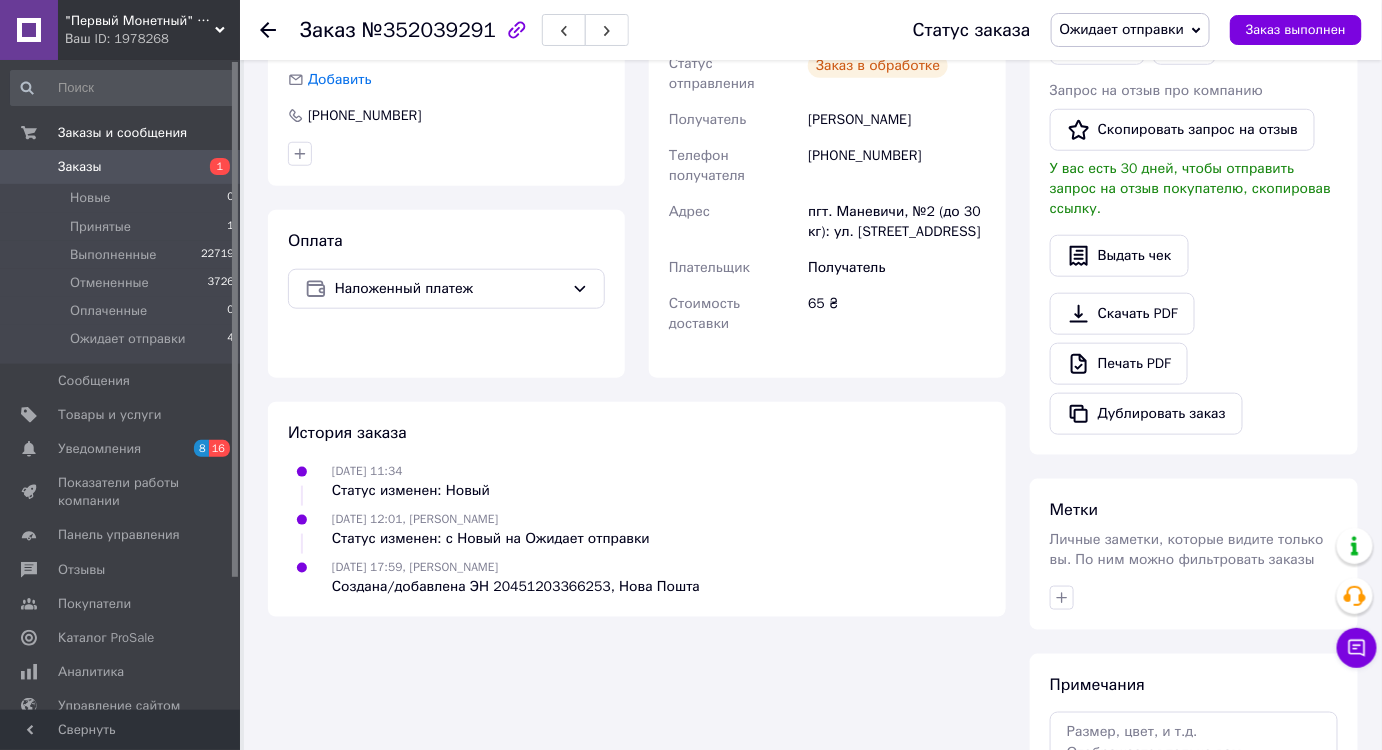 click on "Заказ выполнен" at bounding box center [1296, 30] 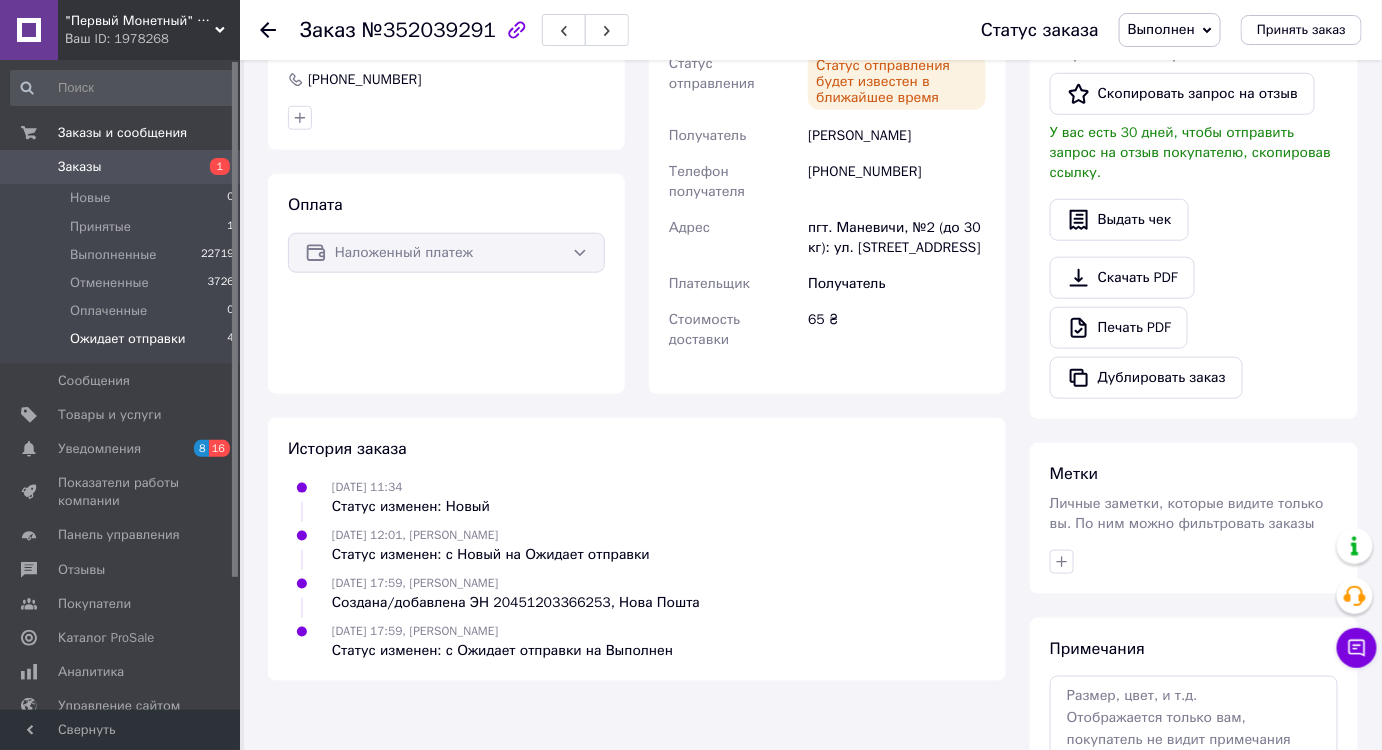 click on "Ожидает отправки" at bounding box center (128, 339) 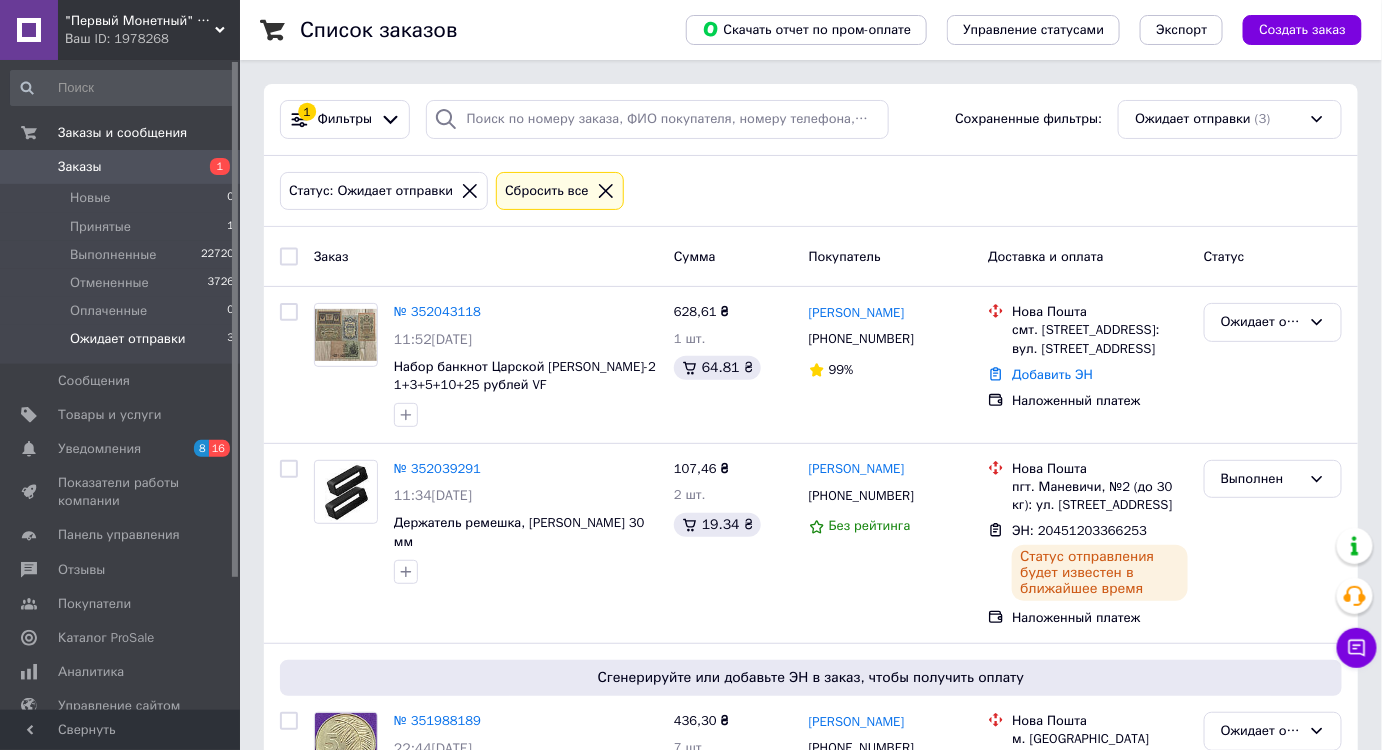 click on "Ожидает отправки" at bounding box center [128, 339] 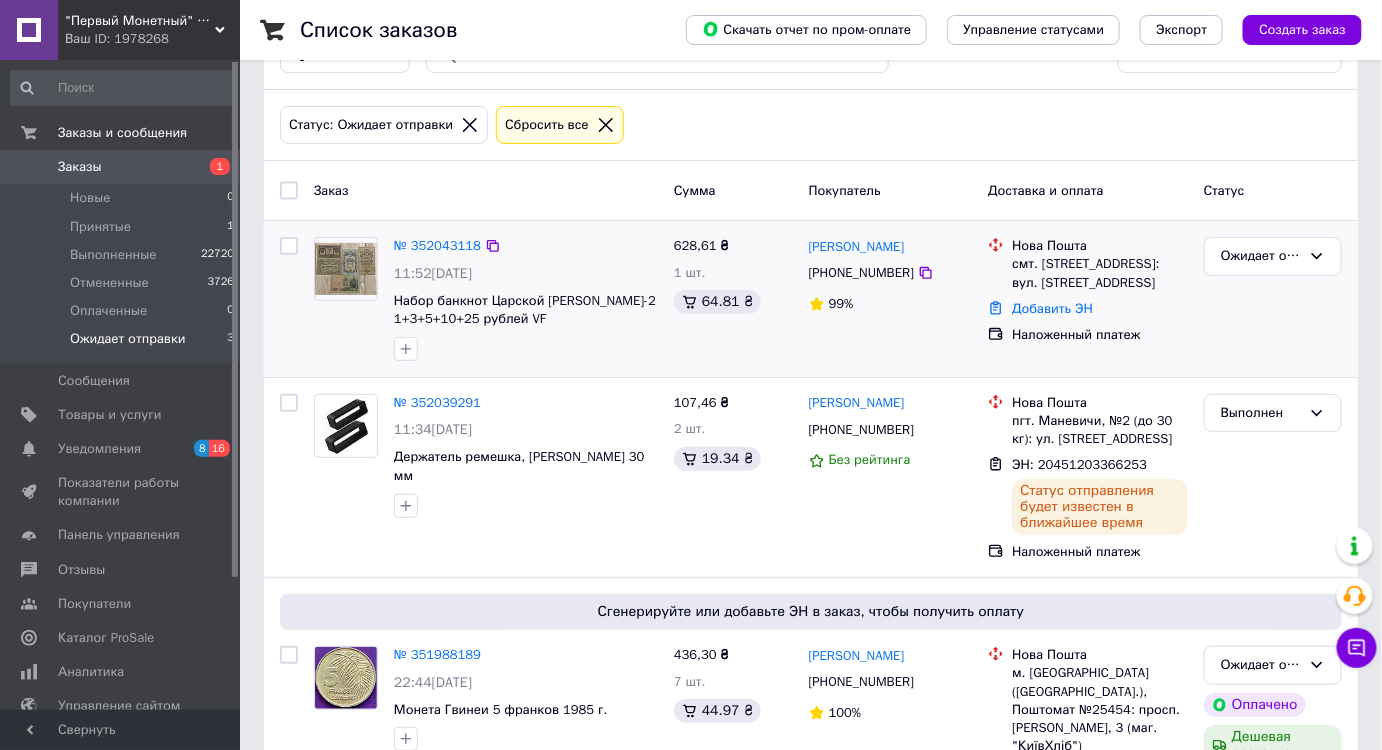 scroll, scrollTop: 0, scrollLeft: 0, axis: both 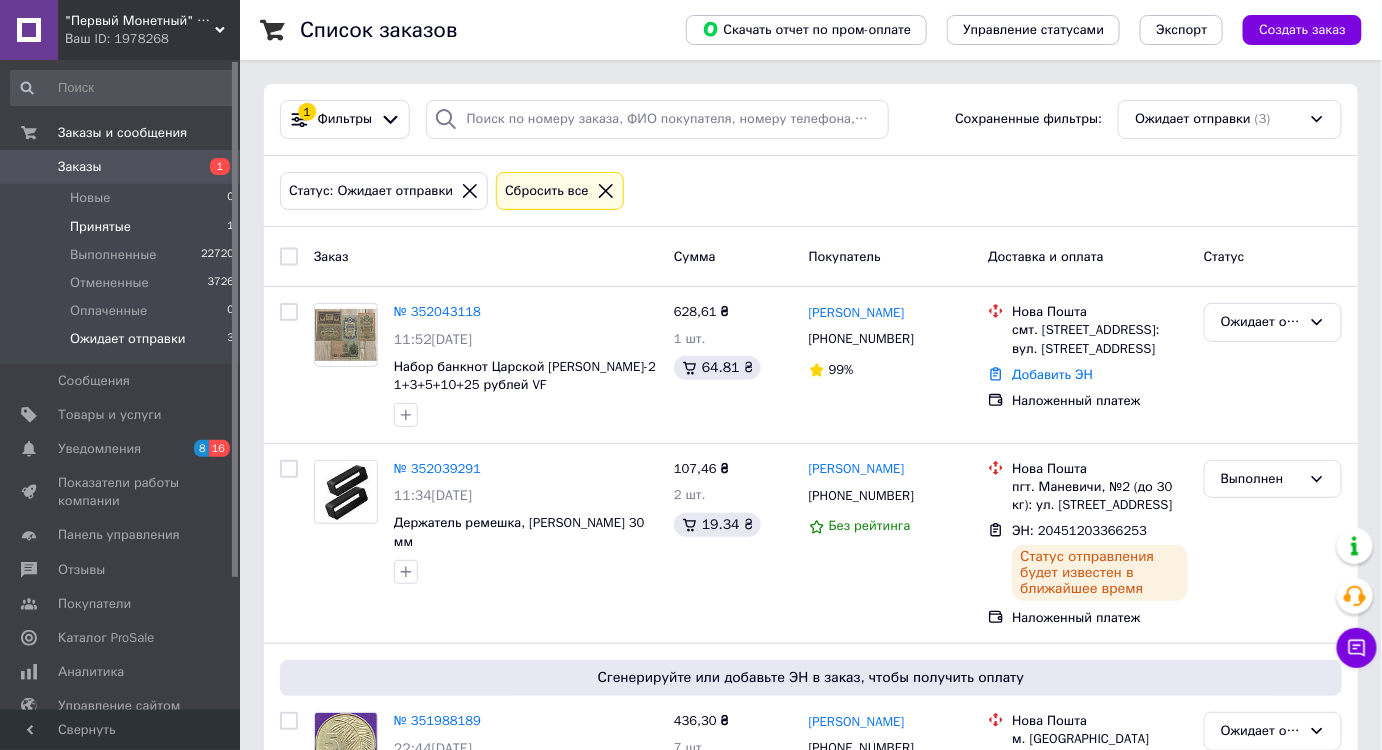 click on "Принятые 1" at bounding box center (123, 227) 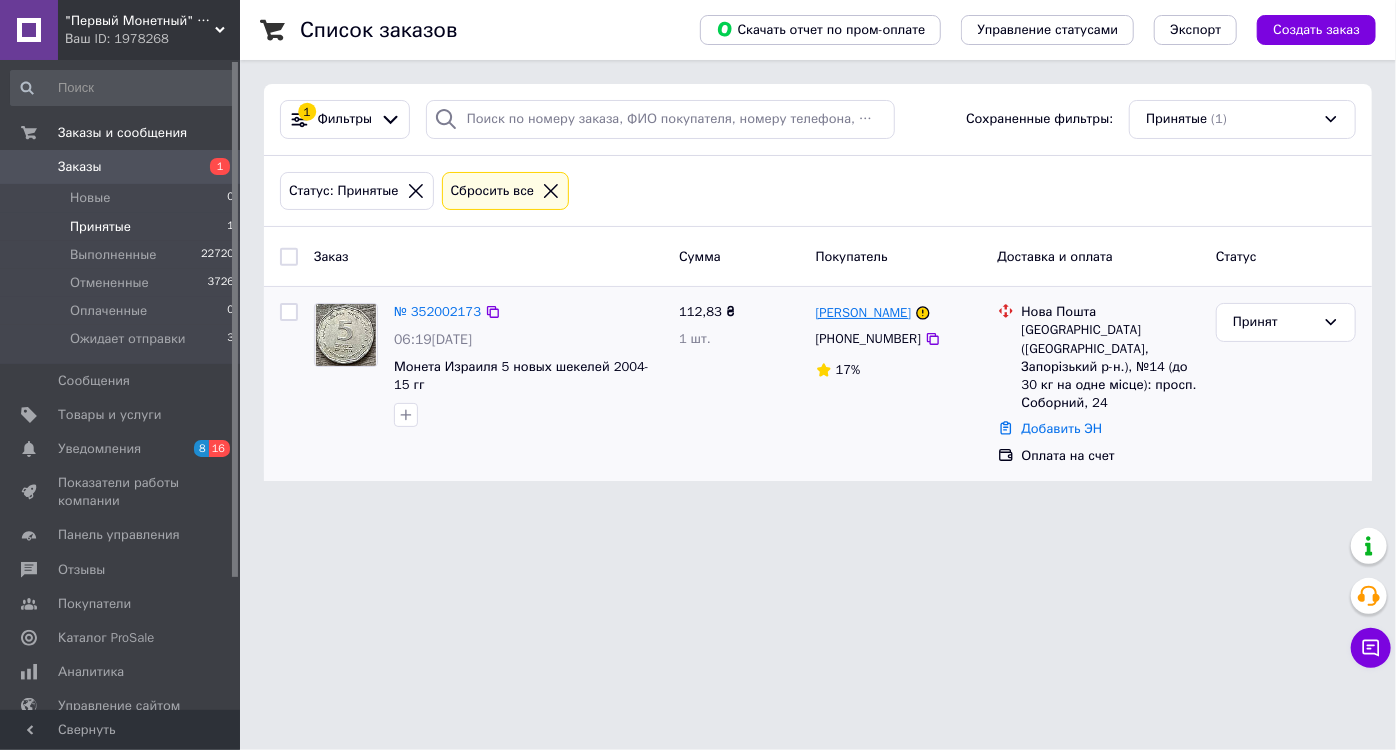 click on "[PERSON_NAME]" at bounding box center (864, 313) 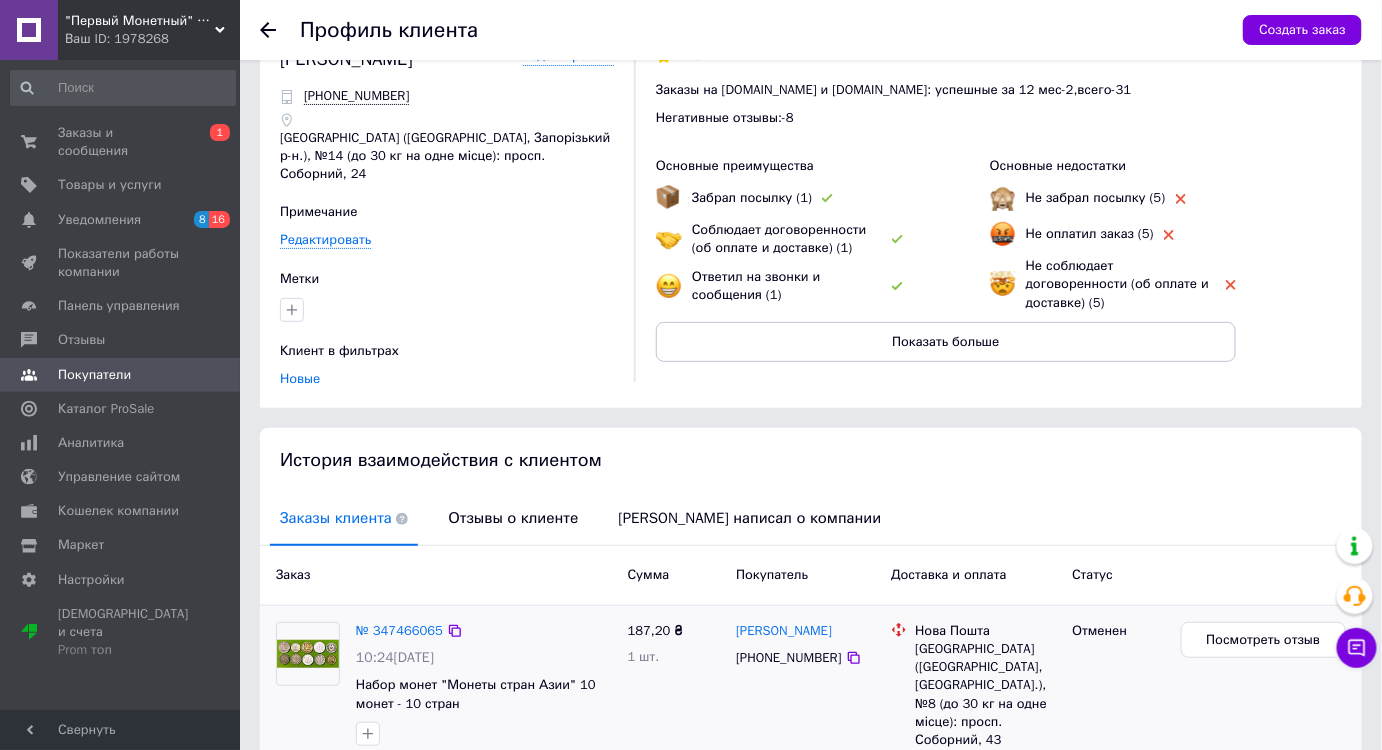 scroll, scrollTop: 0, scrollLeft: 0, axis: both 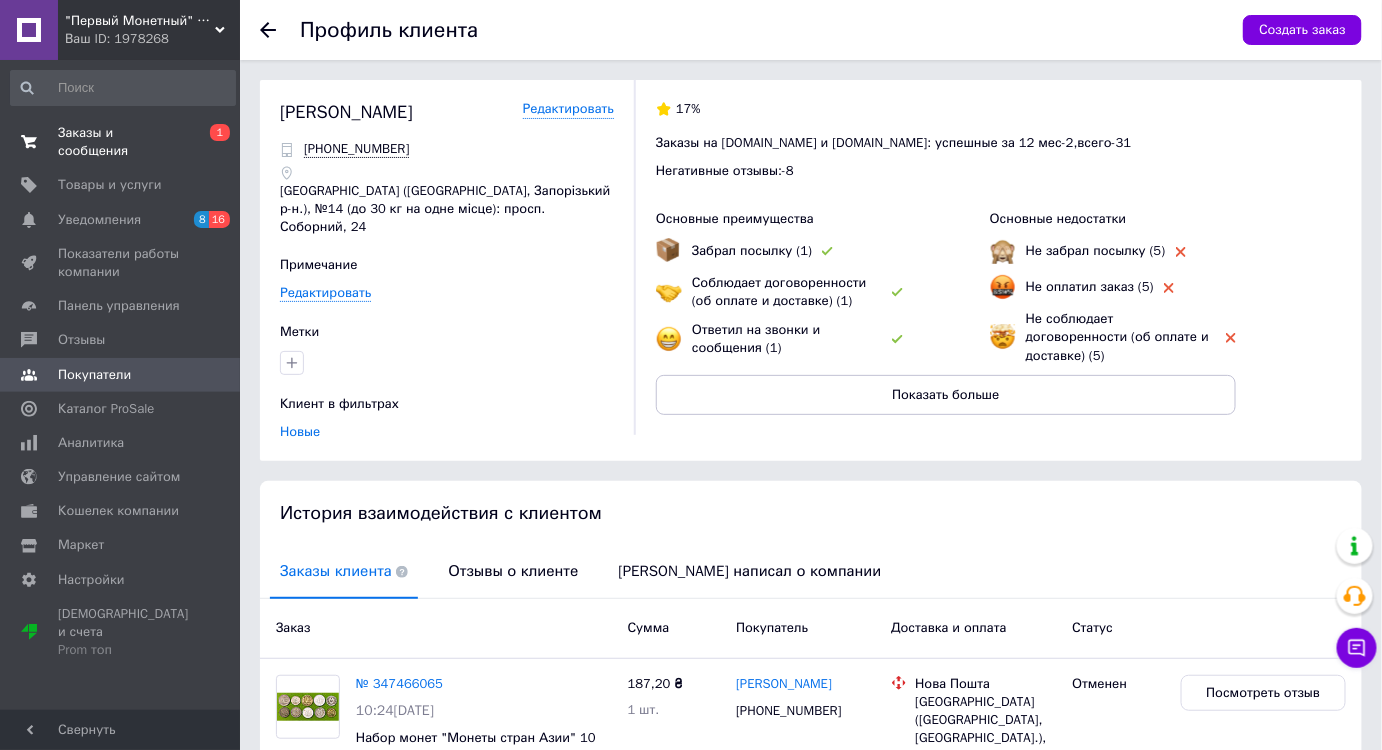 click on "Заказы и сообщения" at bounding box center (121, 142) 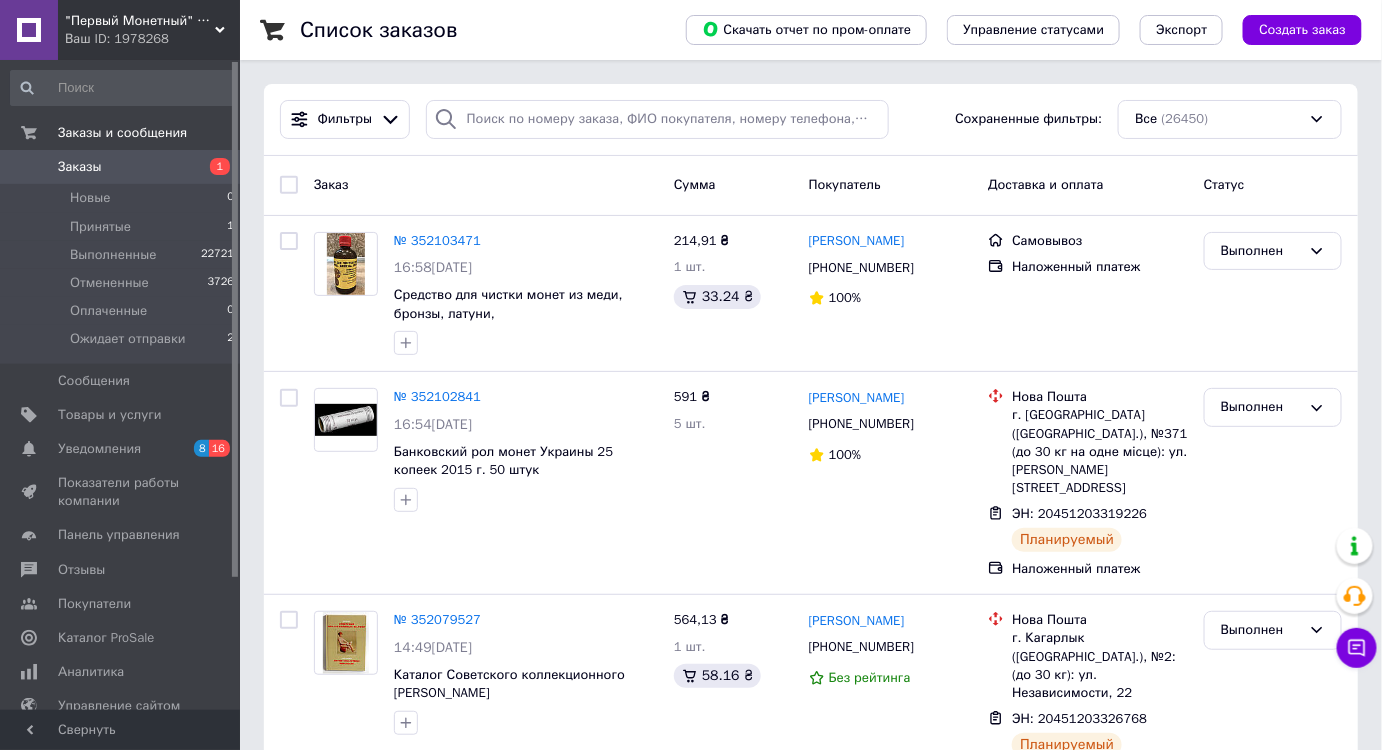 click on "Заказы" at bounding box center (121, 167) 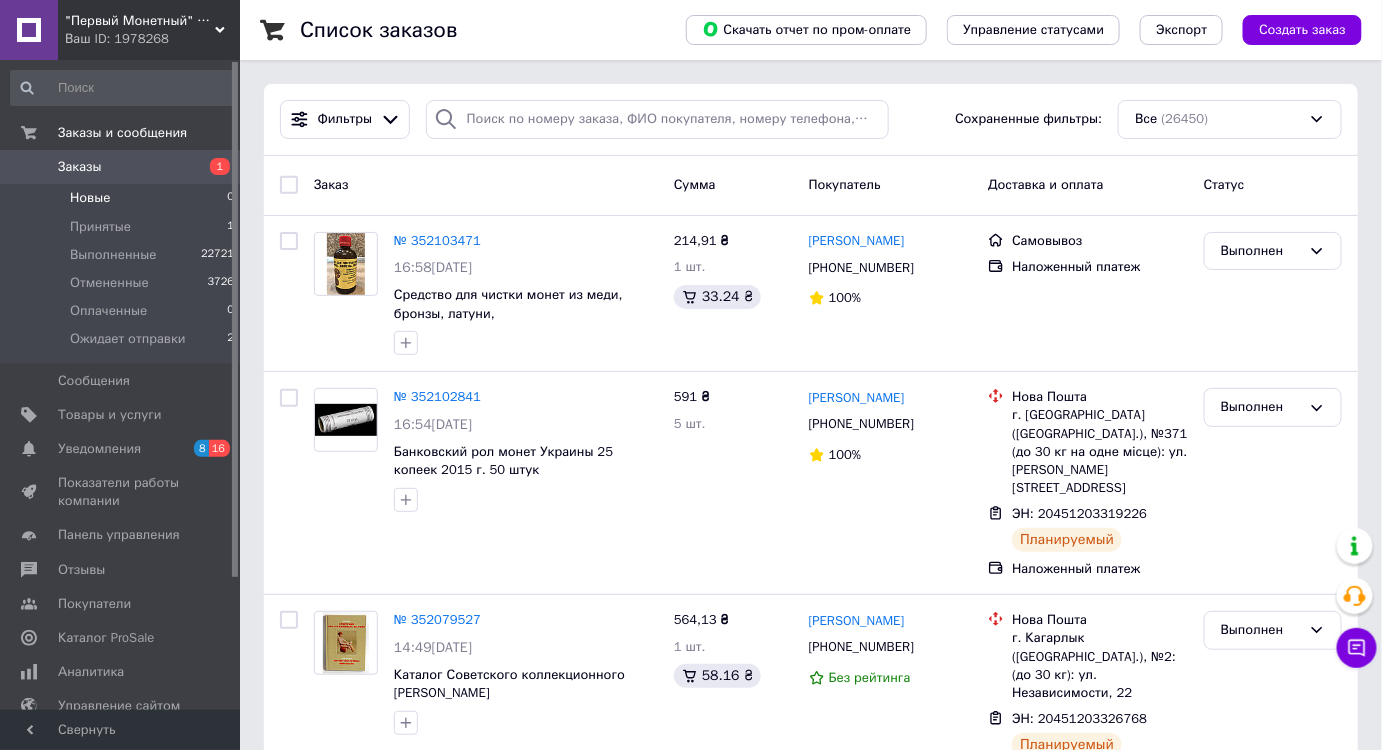 click on "Новые" at bounding box center [90, 198] 